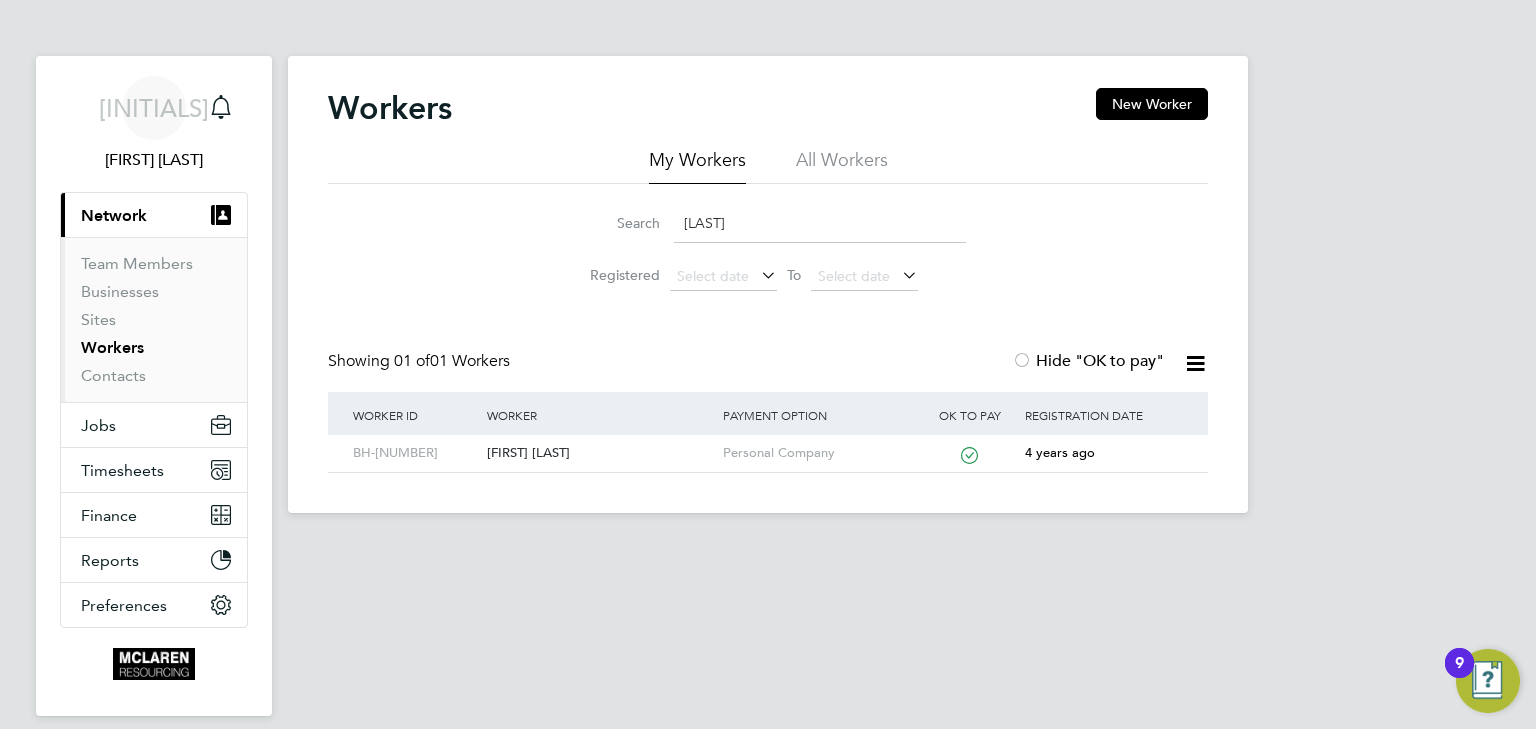 scroll, scrollTop: 0, scrollLeft: 0, axis: both 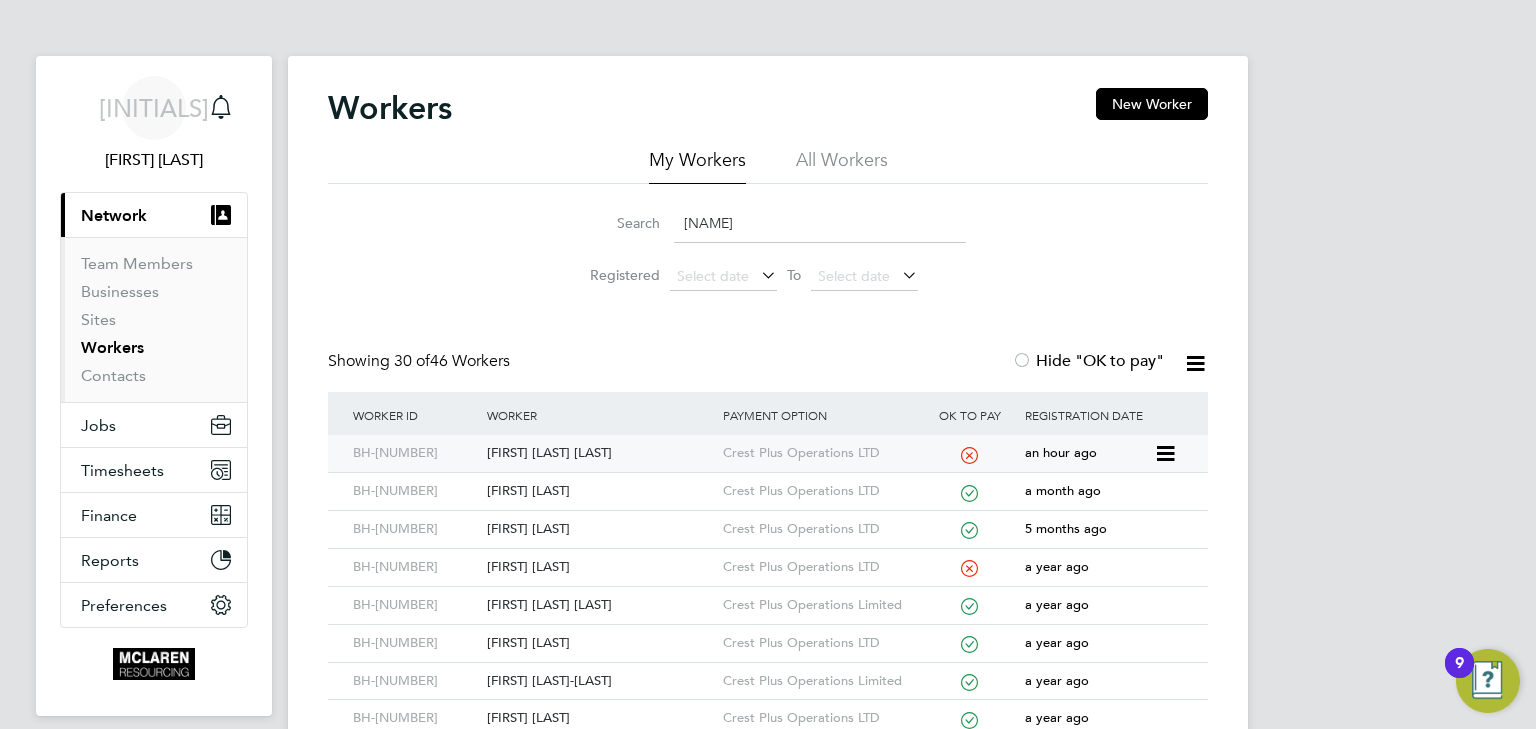 click on "[FIRST] [LAST] [LAST]" 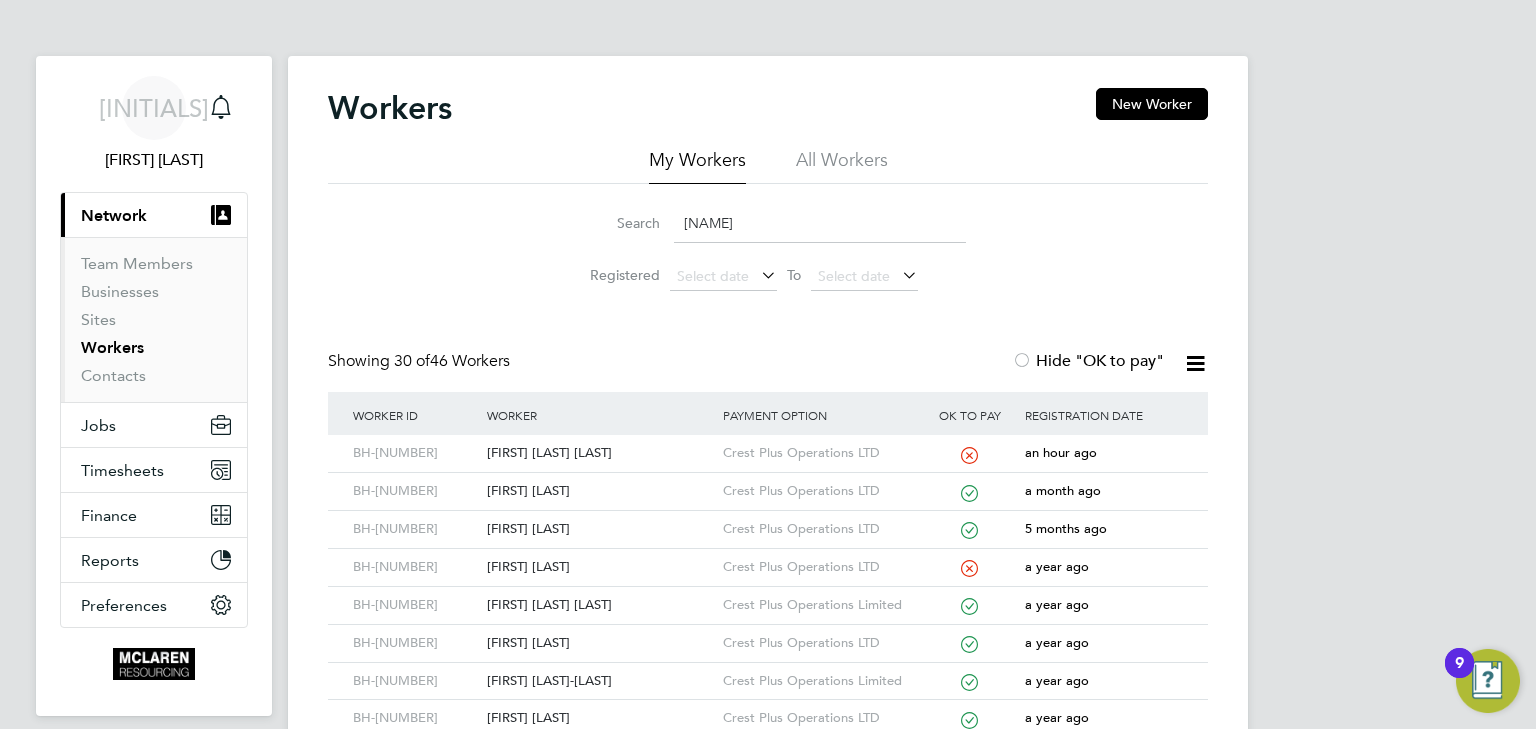 click on "[NAME]" 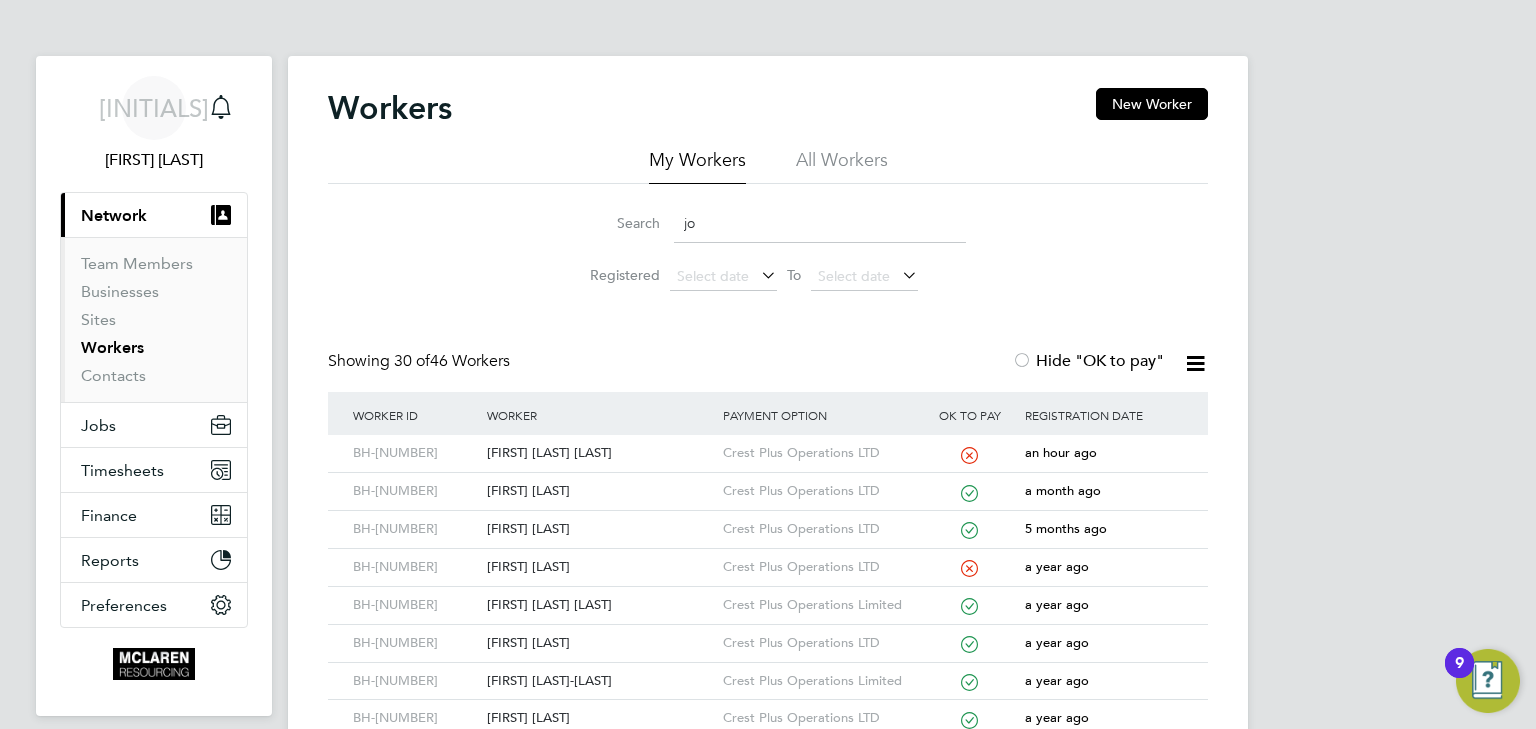 type on "j" 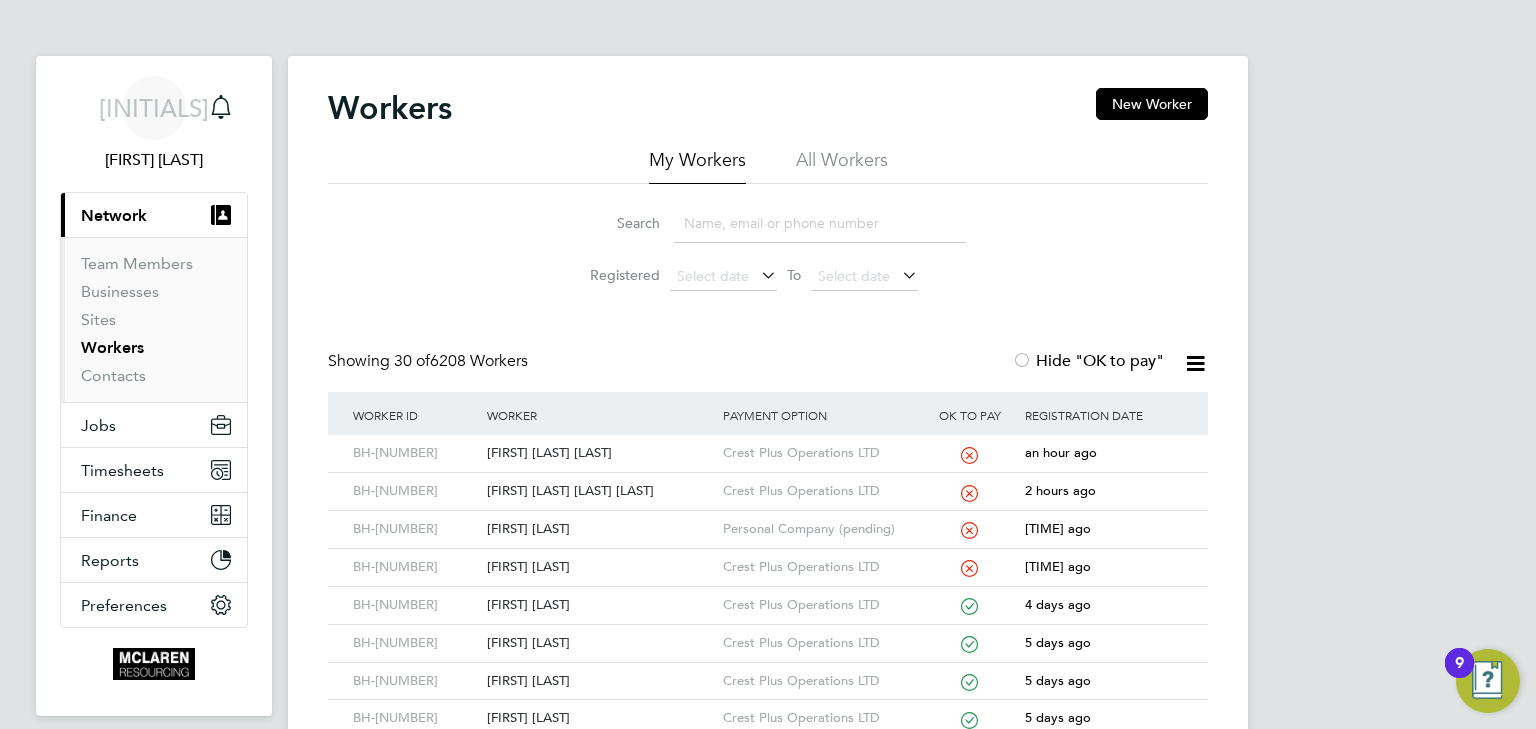 type 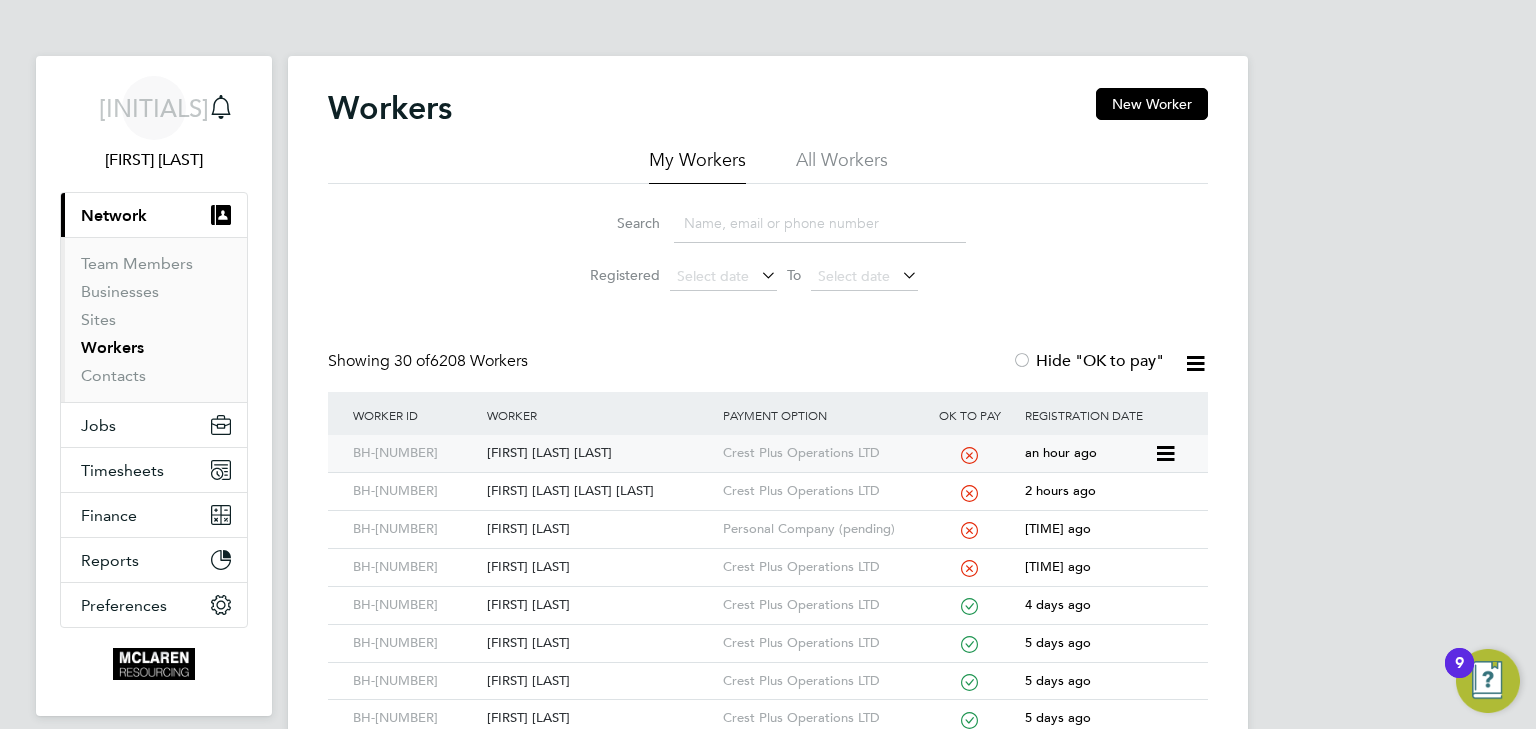 click on "[FIRST] [LAST] [LAST]" 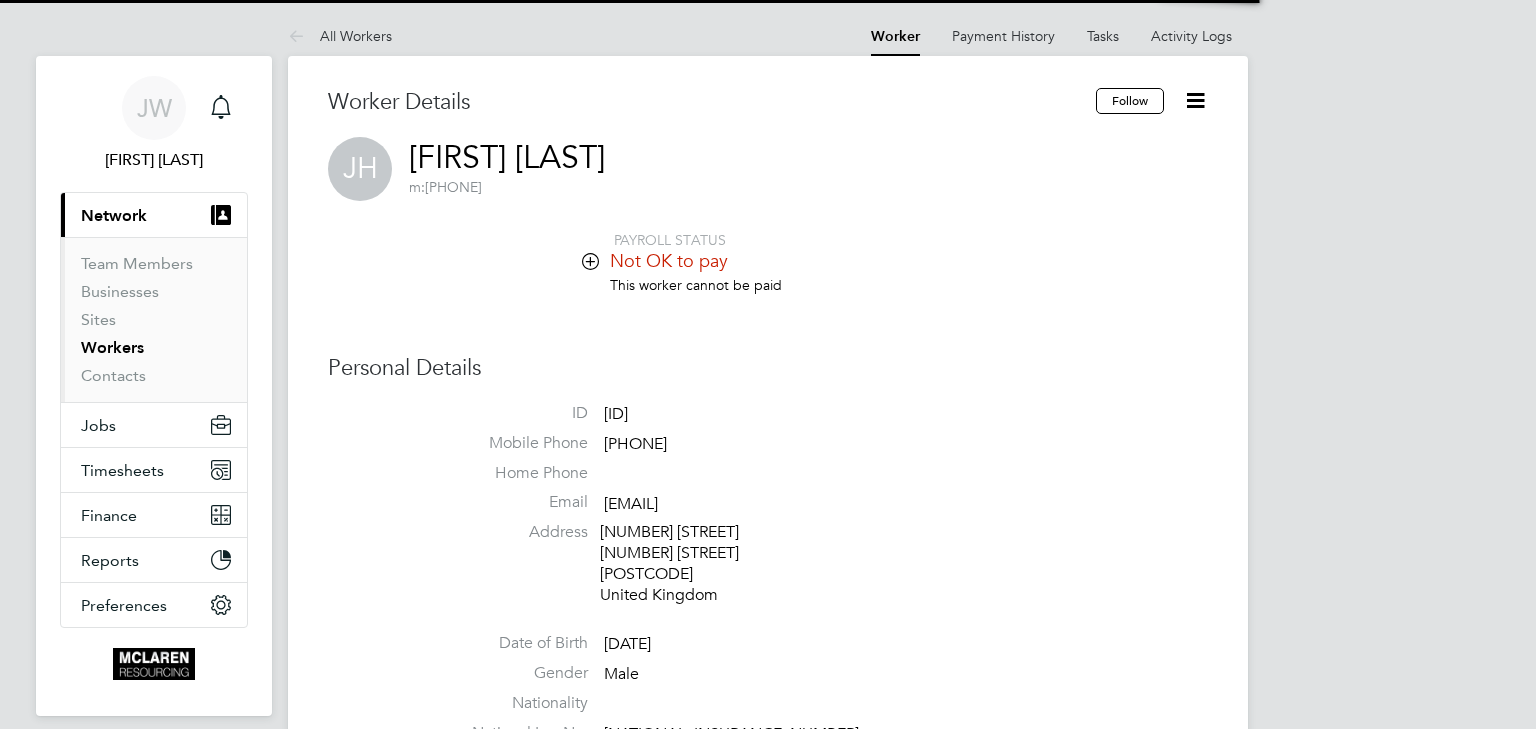 scroll, scrollTop: 0, scrollLeft: 0, axis: both 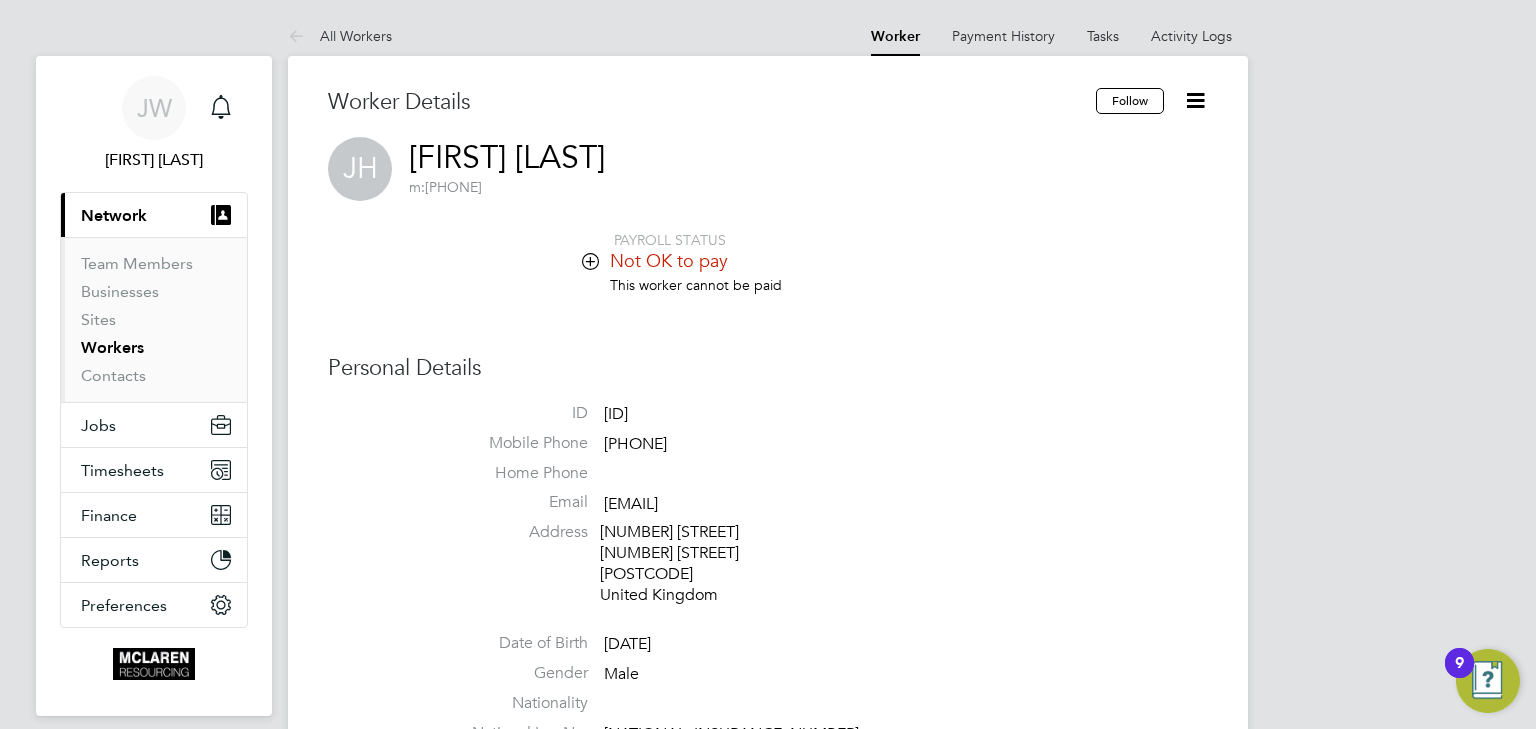 click 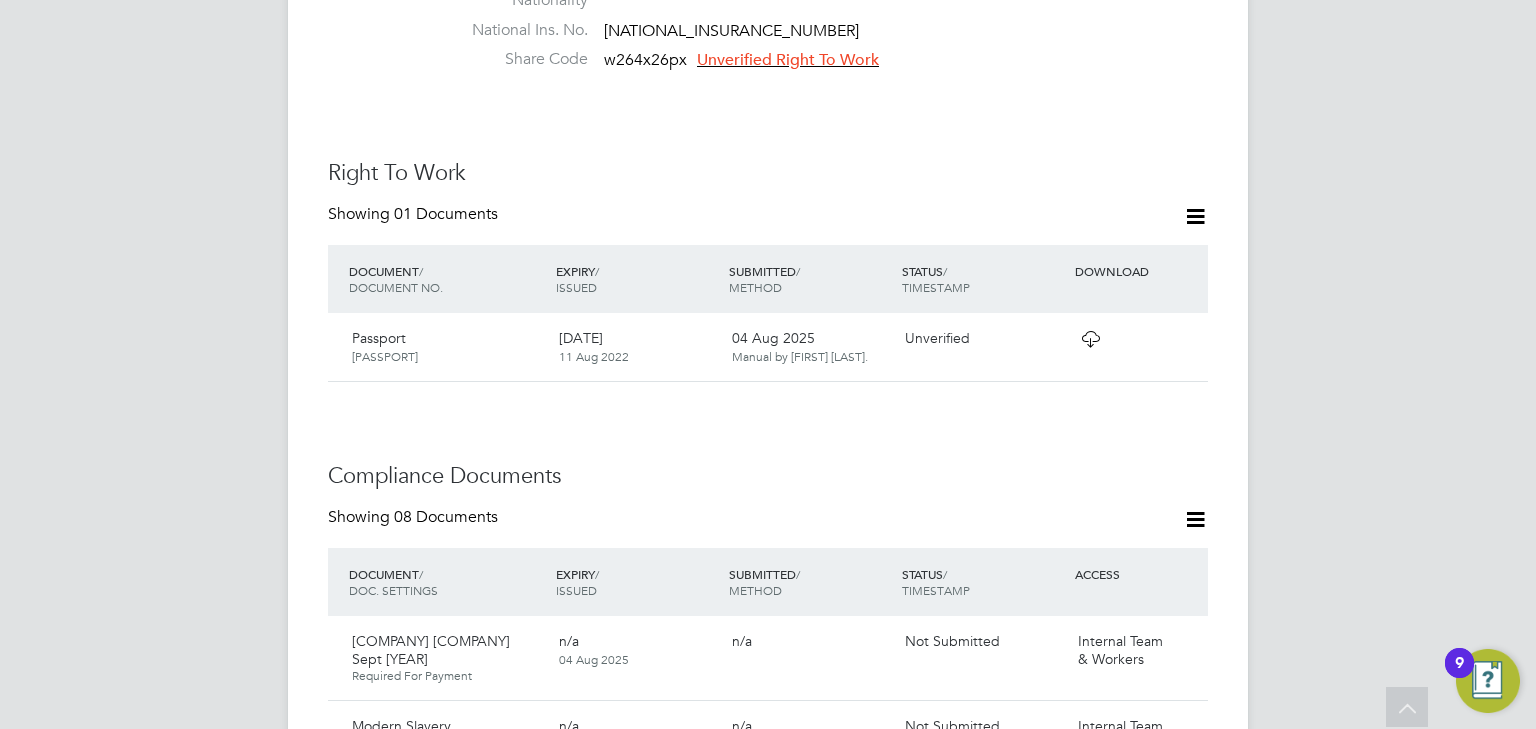 scroll, scrollTop: 1092, scrollLeft: 0, axis: vertical 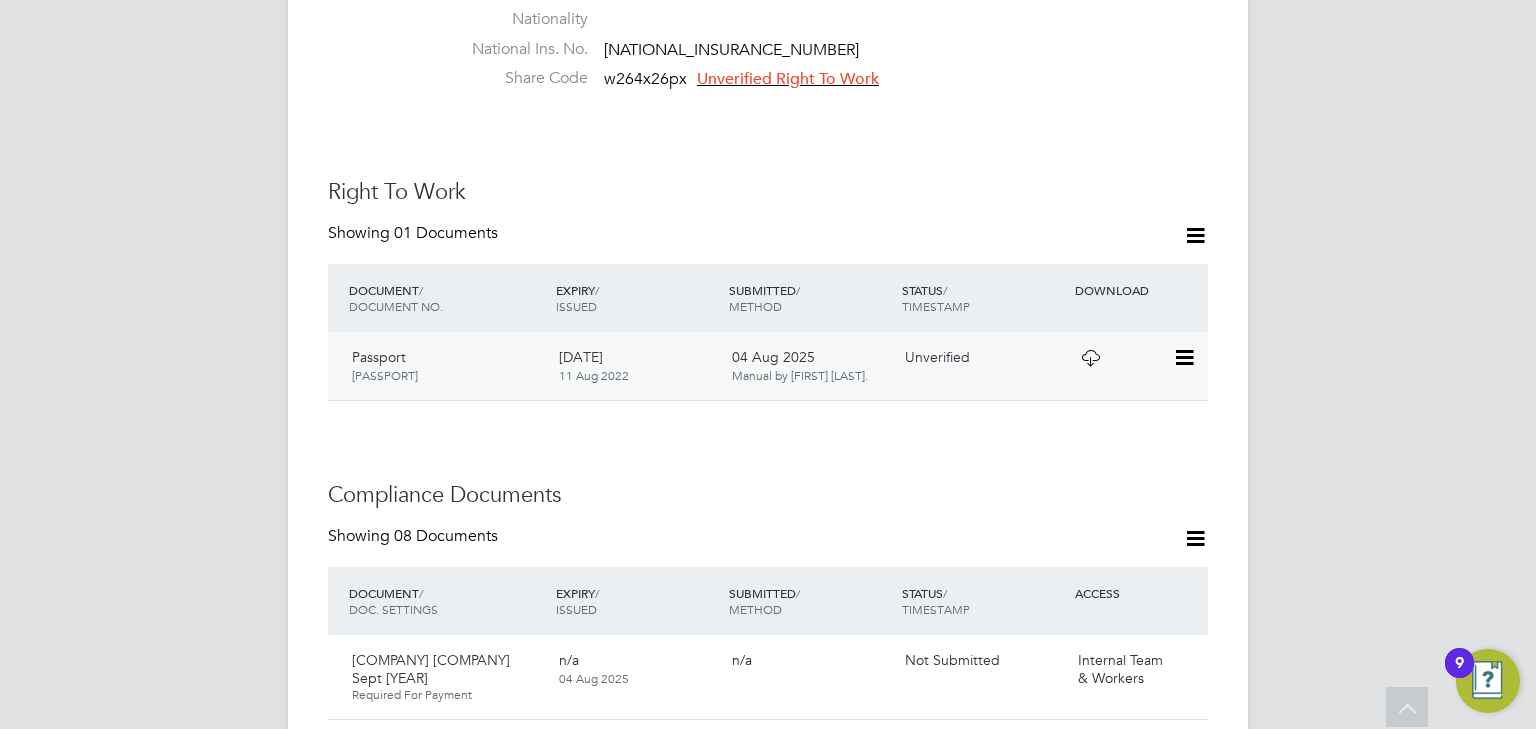 click 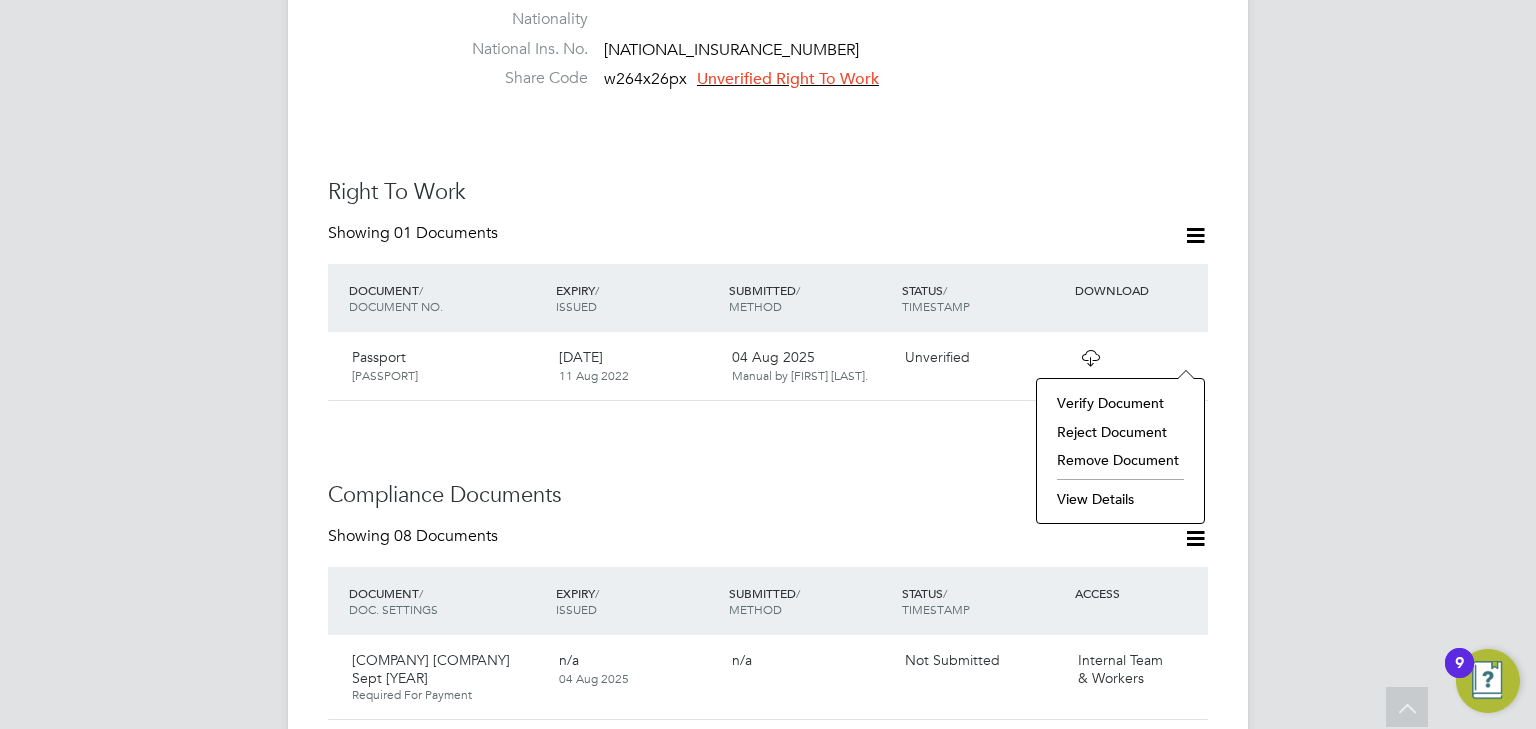 click on "Verify Document" 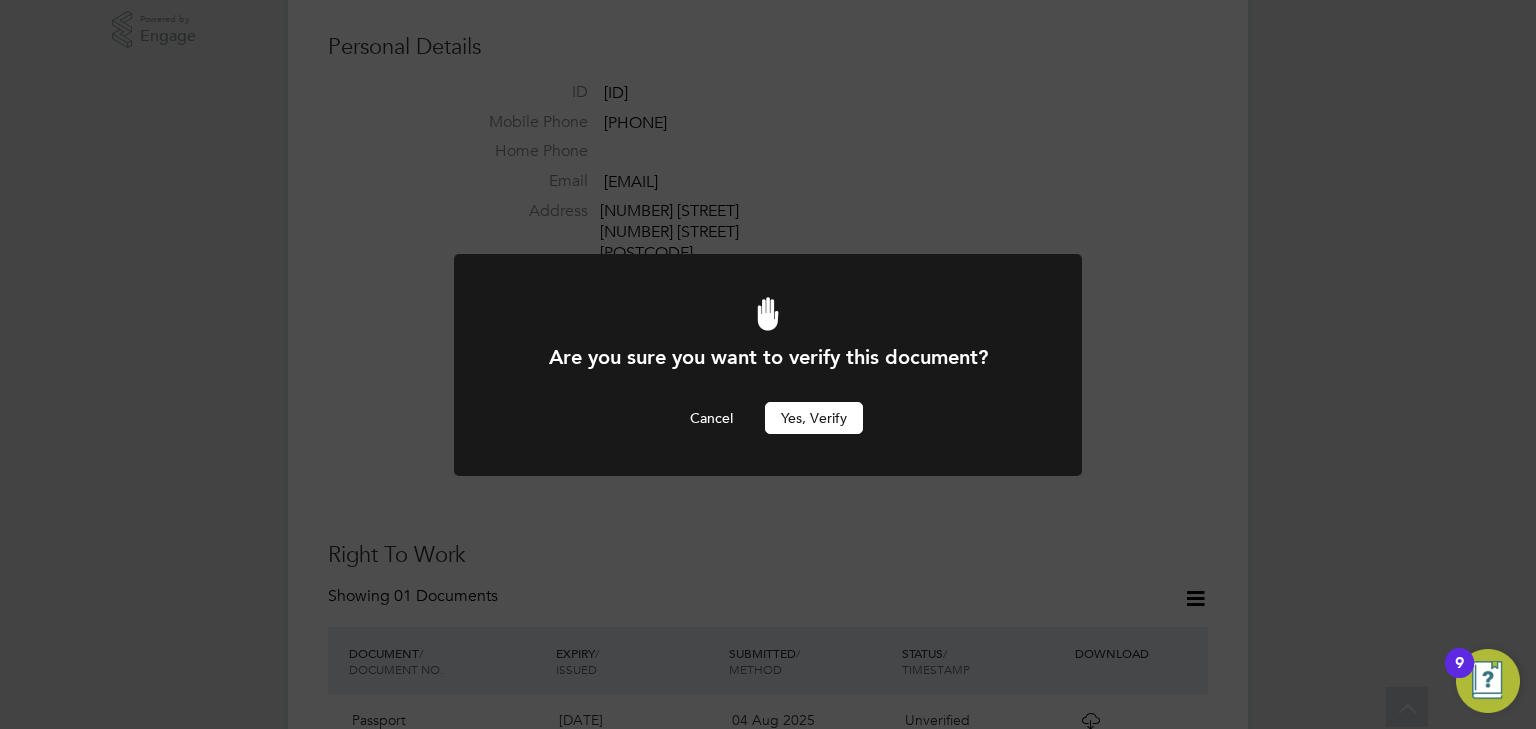 click on "Yes, verify" at bounding box center (814, 418) 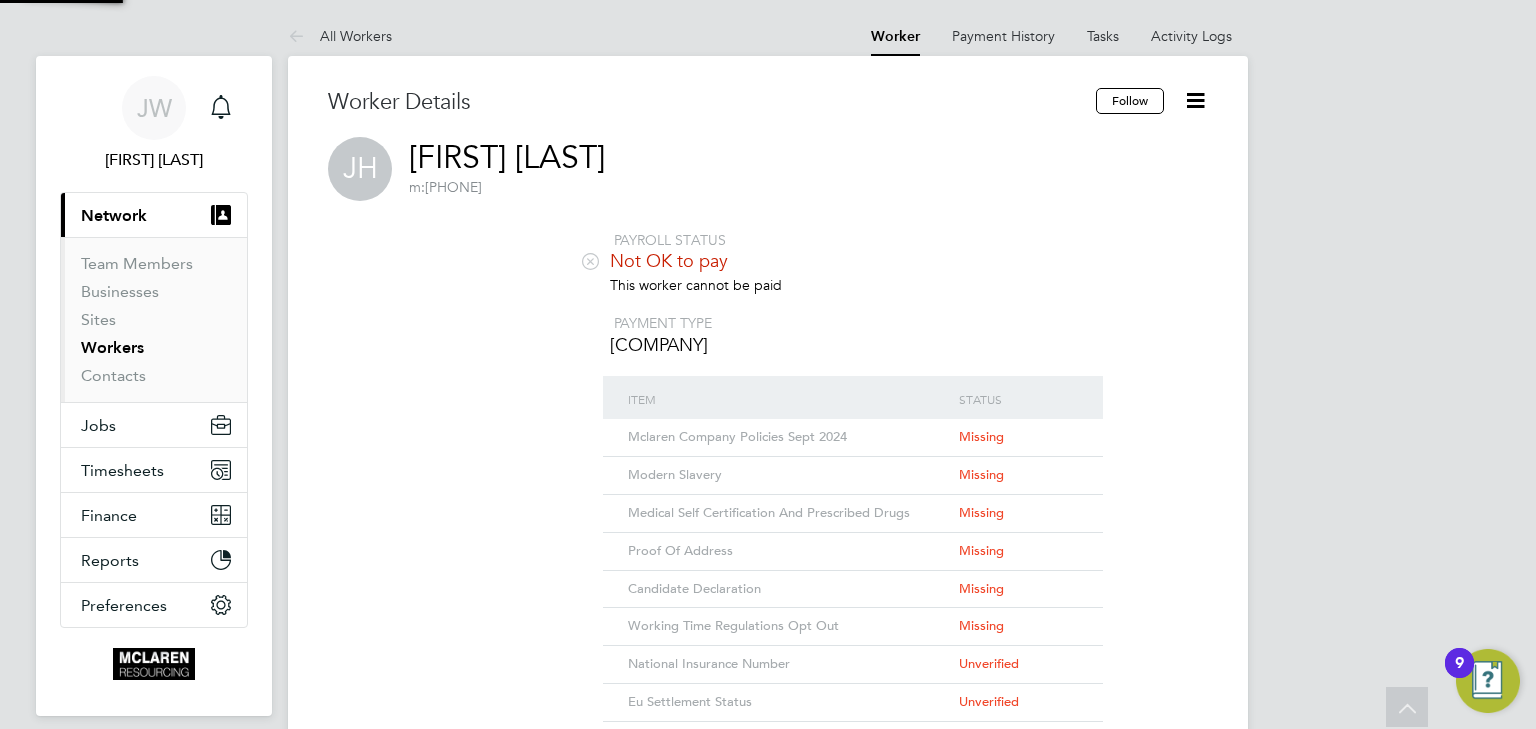 scroll, scrollTop: 728, scrollLeft: 0, axis: vertical 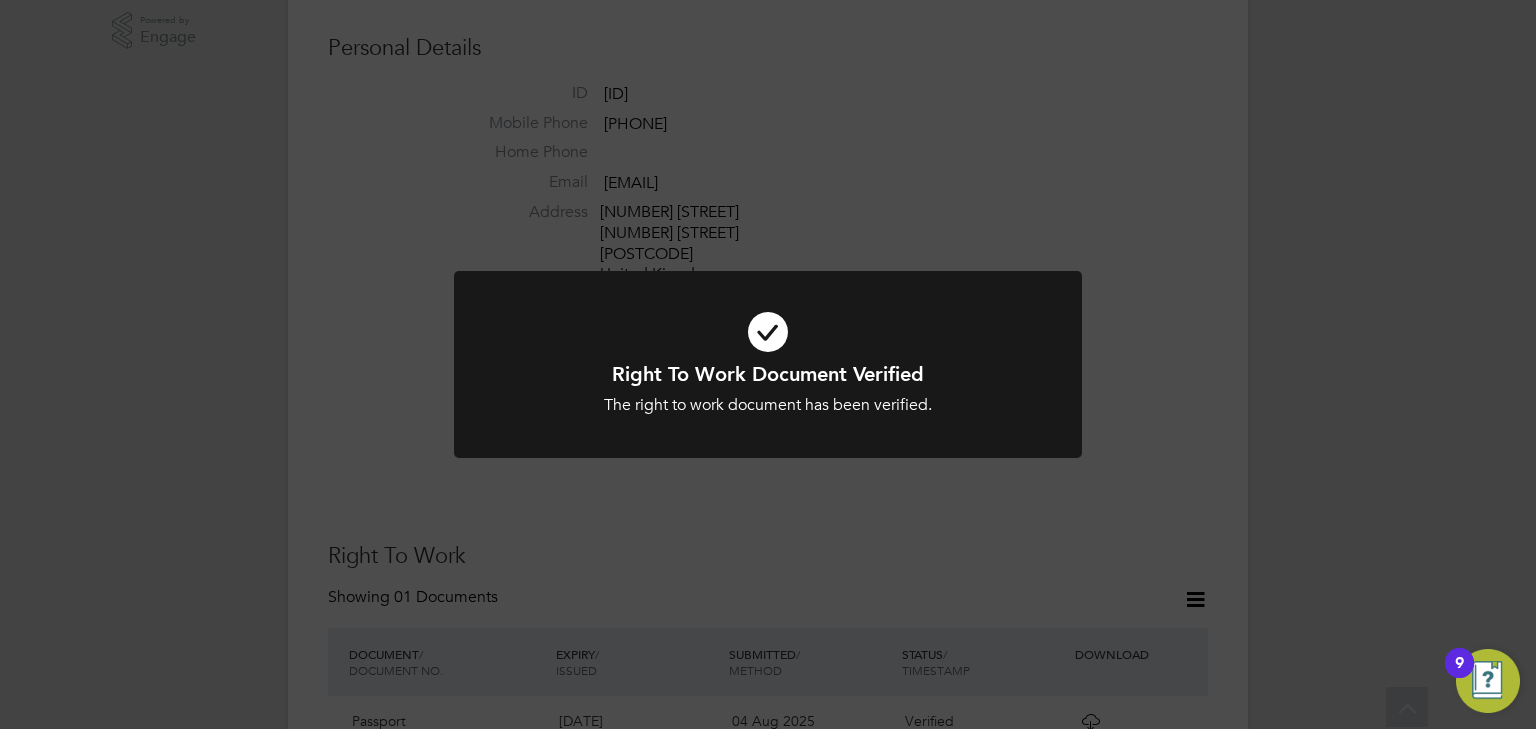 click on "Right To Work Document Verified The right to work document has been verified. Cancel Okay" 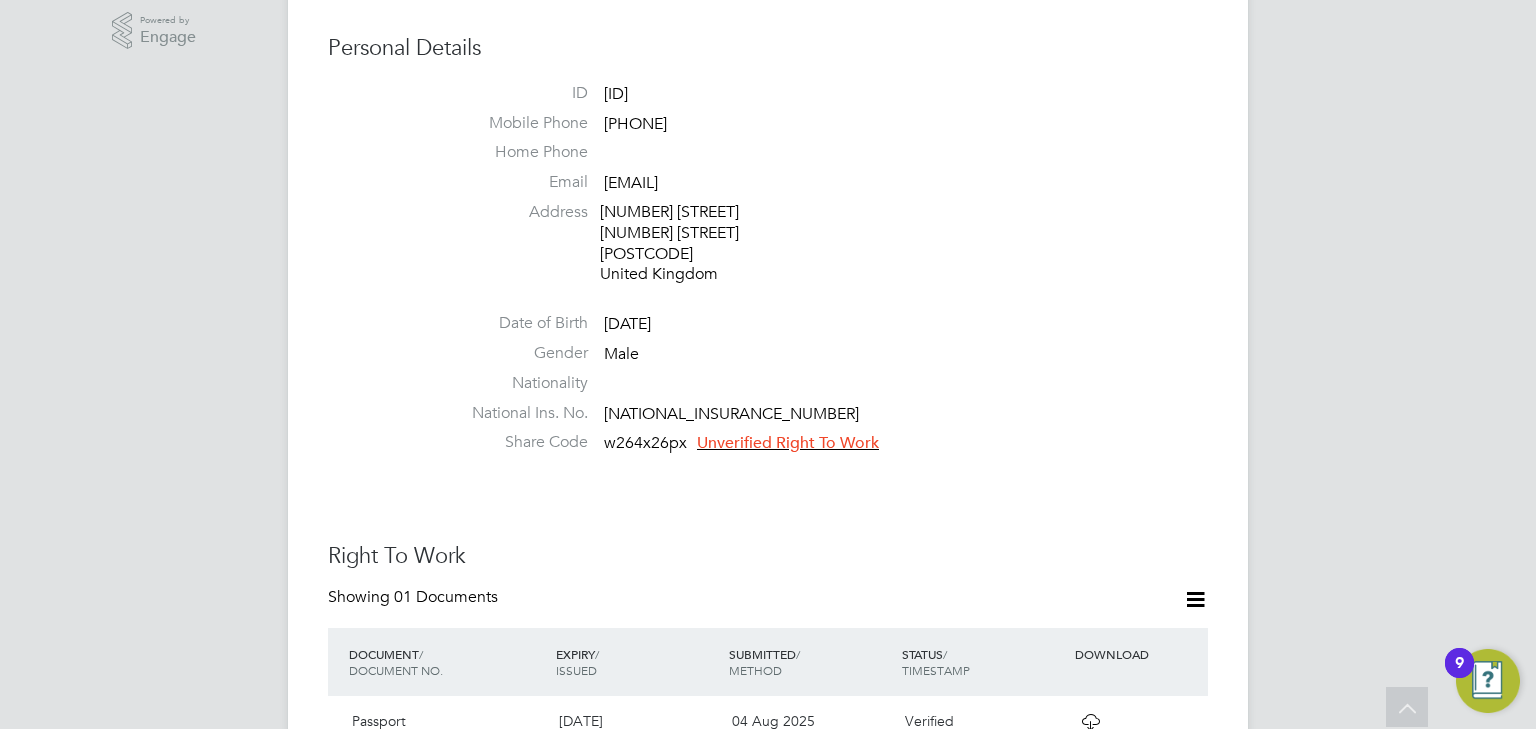 click on "Unverified Right To Work" 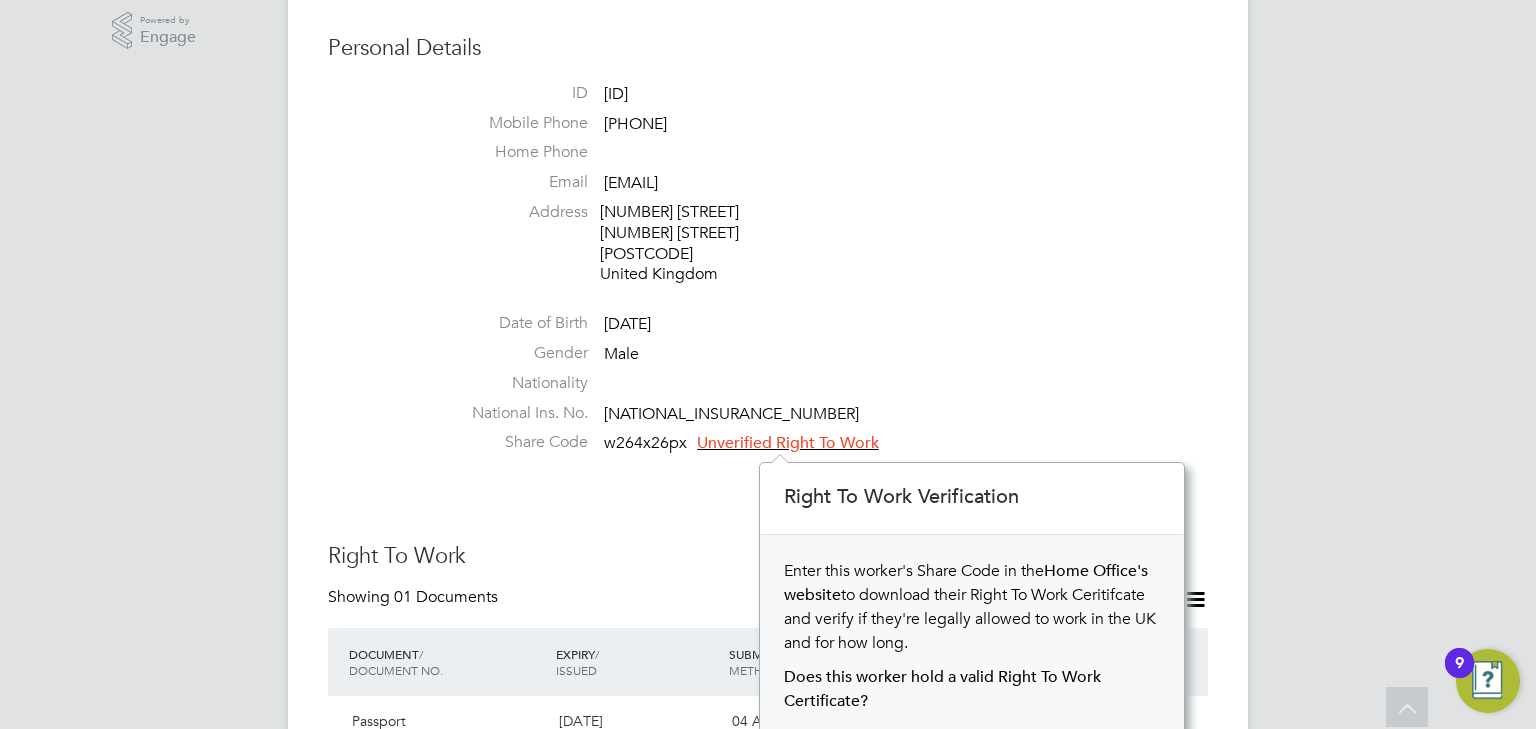 scroll, scrollTop: 10, scrollLeft: 10, axis: both 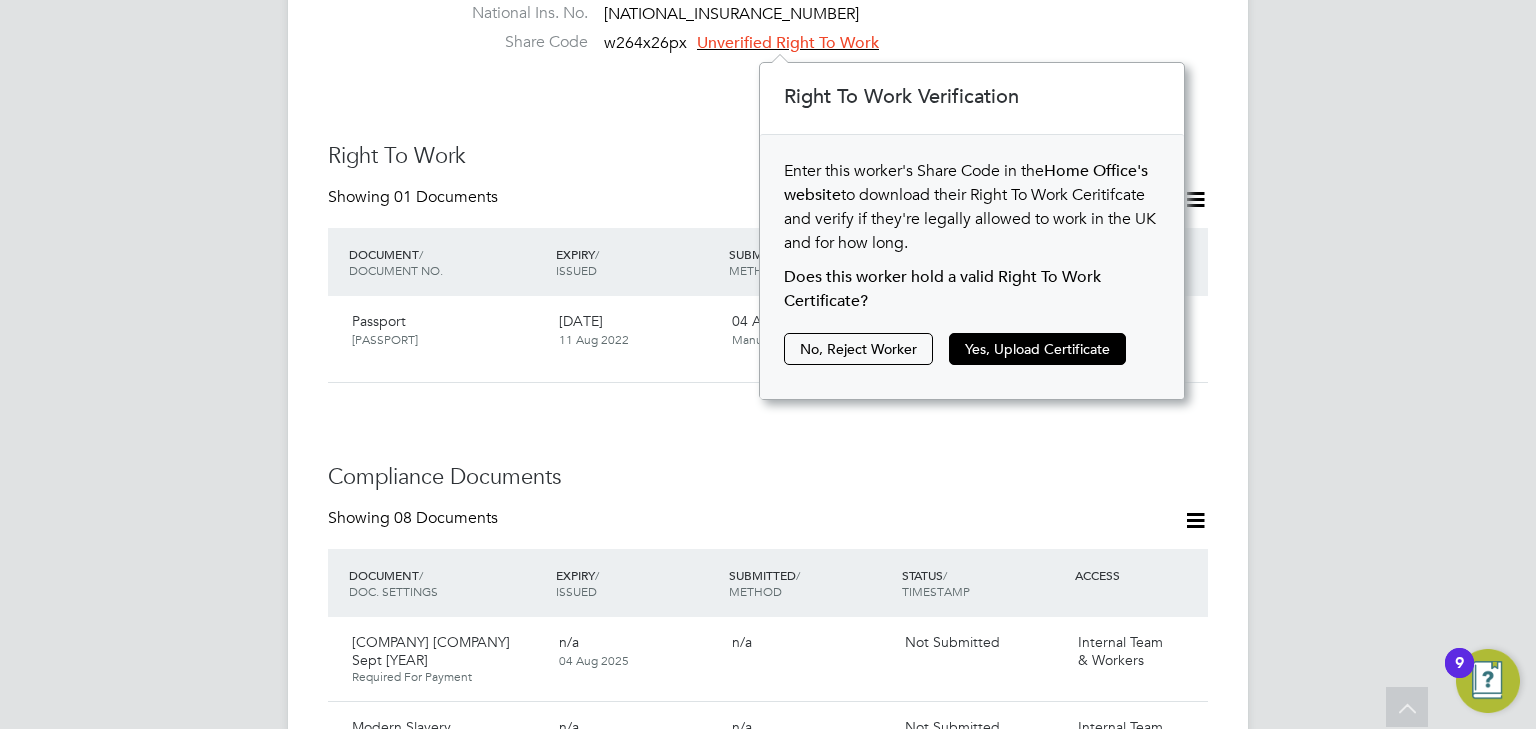 click on "Worker Details Follow   JH Josep Hassan Hamed     m:  07903 629738     PAYROLL STATUS   Not OK to pay This worker cannot be paid   PAYMENT TYPE  Nasa Umbrella Ltd Item Status Mclaren Company Policies Sept 2024 Missing Modern Slavery Missing Medical Self Certification And Prescribed Drugs Missing Proof Of Address Missing Candidate Declaration Missing Working Time Regulations Opt Out Missing National Insurance Number Unverified EU Settlement Status Incomplete Personal Details ID     BH-65573 Mobile Phone   07903 629738 Home Phone   Email   josep.pika@gmail.com Address 76 Robertson Road 76 Robertson Road BS5 6JT United Kingdom Date of Birth   28 Mar 1991 Gender   Male Nationality   National Ins. No.   SZ161466C Share Code   w264x26px Unverified Right To Work Right To Work Showing   01 Documents DOCUMENT  / DOCUMENT NO. EXPIRY  / ISSUED SUBMITTED  / METHOD STATUS  / TIMESTAMP DOWNLOAD Passport PAO642369 11 Aug 2032 11 Aug 2022 04 Aug 2025  Manual by Josep Hassan Hamed. Verified 04 Aug 2025, 13:54   Showing   / /" 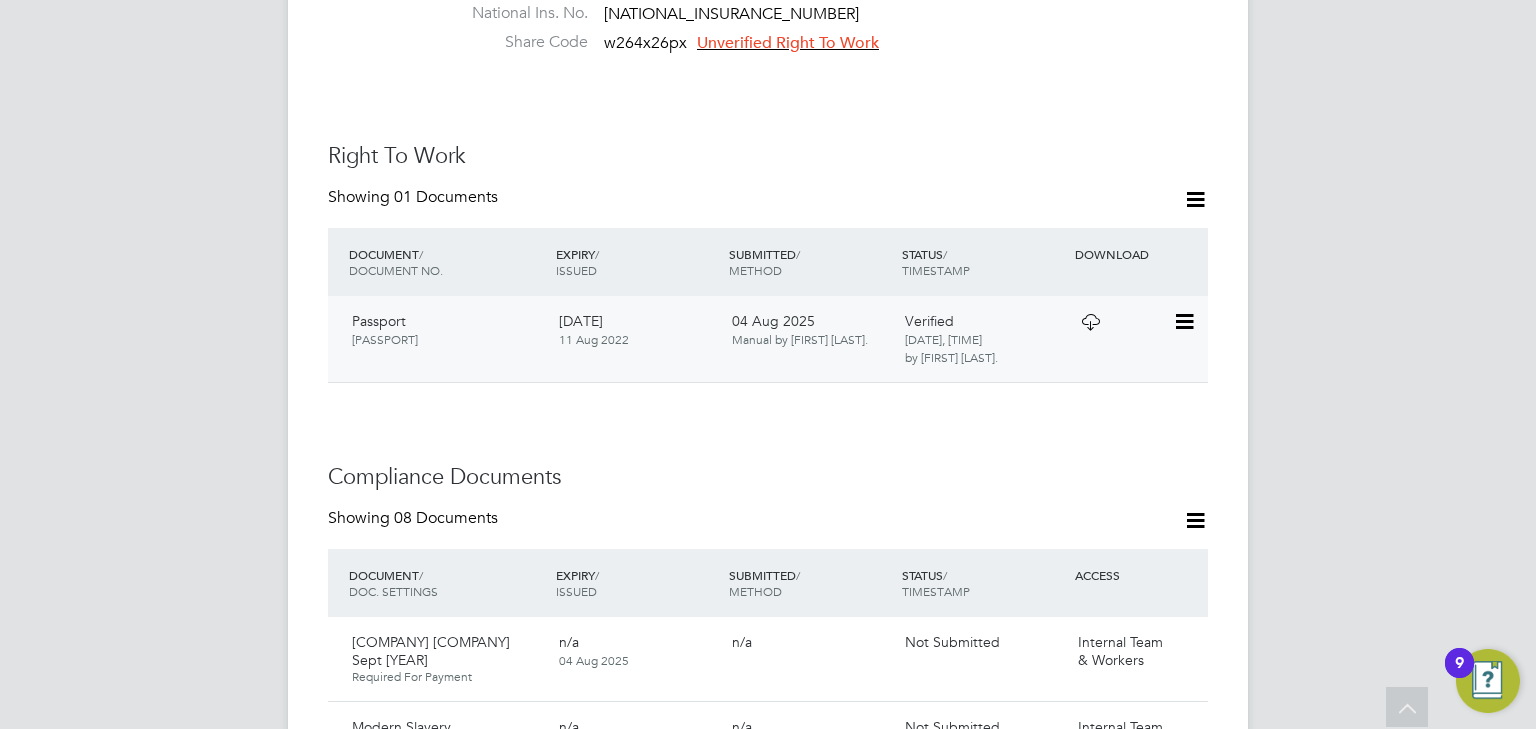 click 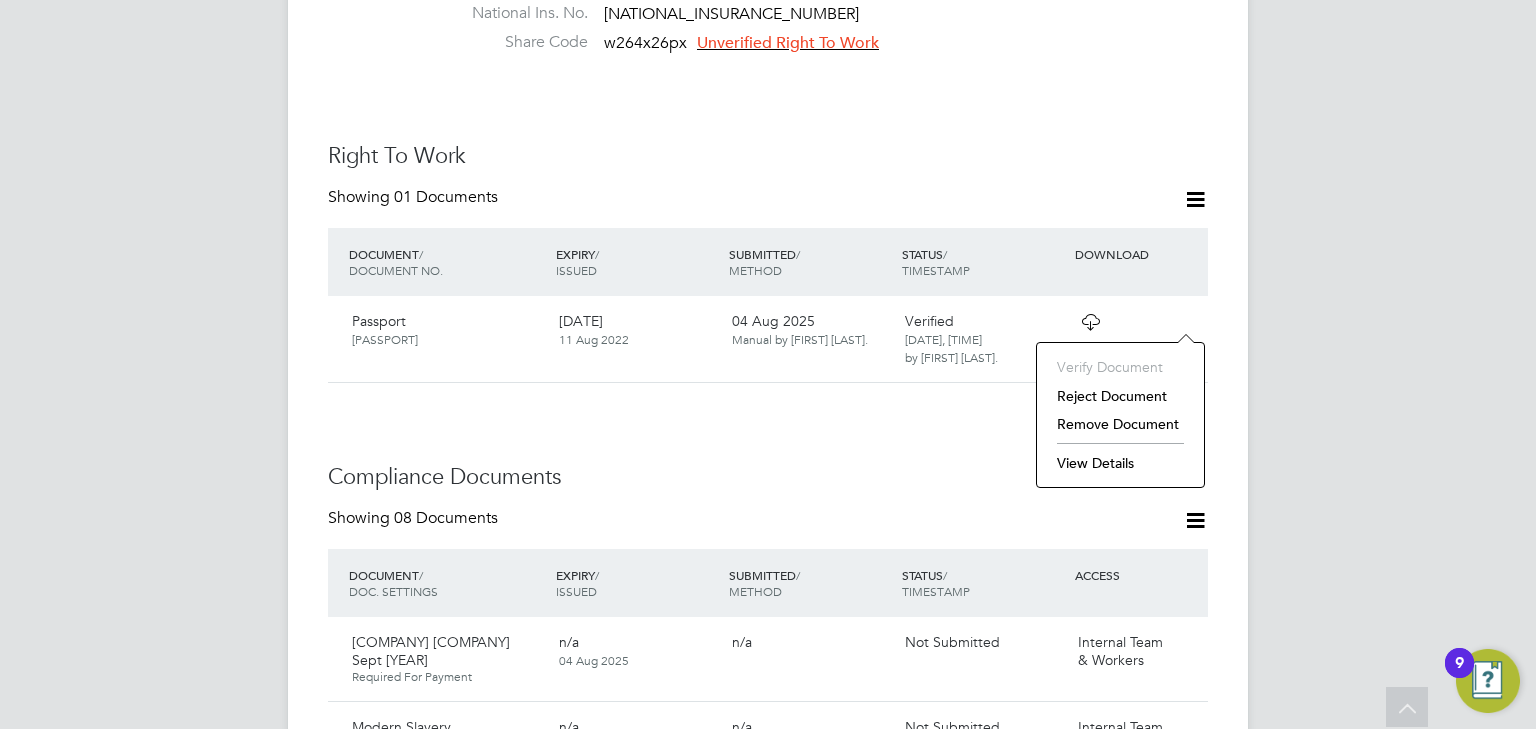 click on "View Details" 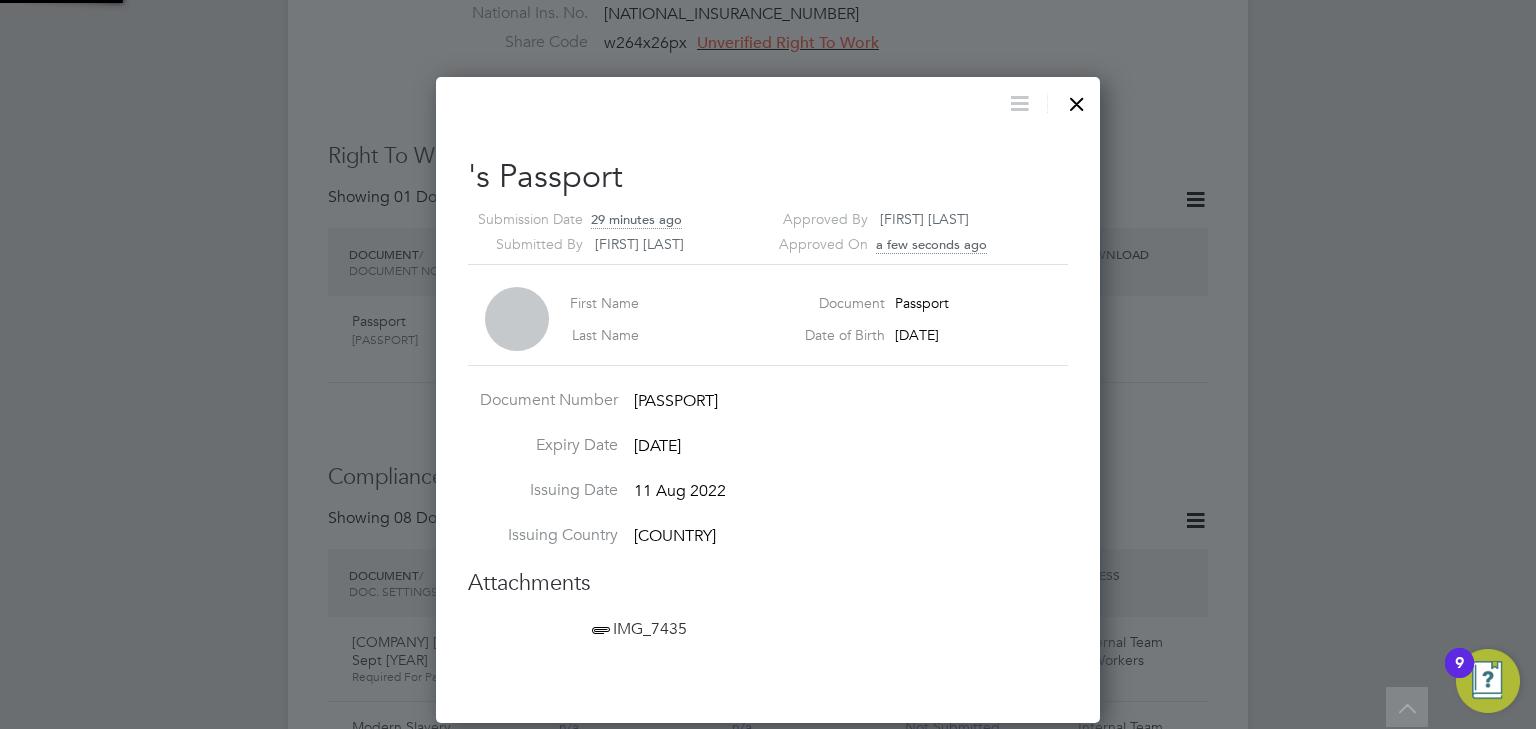 scroll, scrollTop: 10, scrollLeft: 9, axis: both 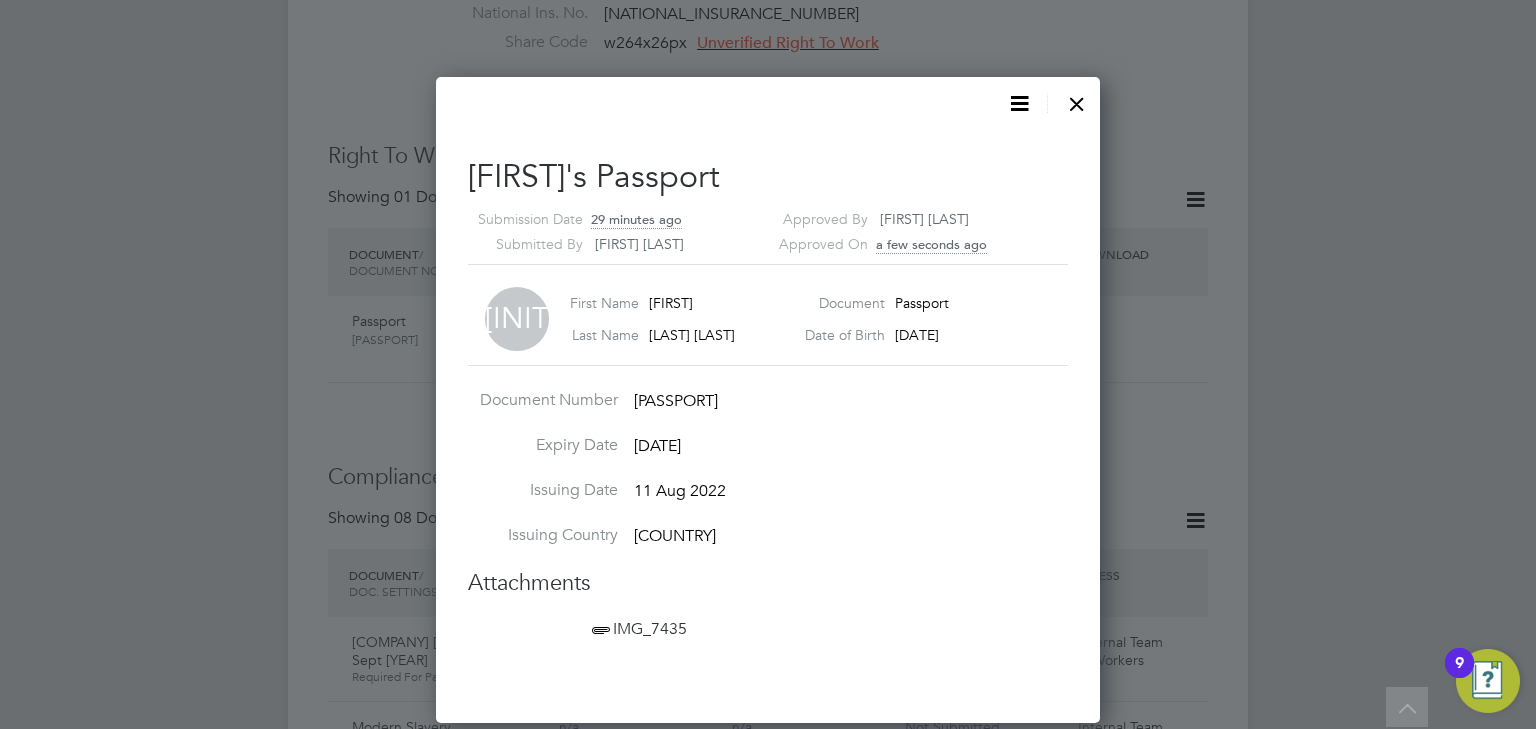 click 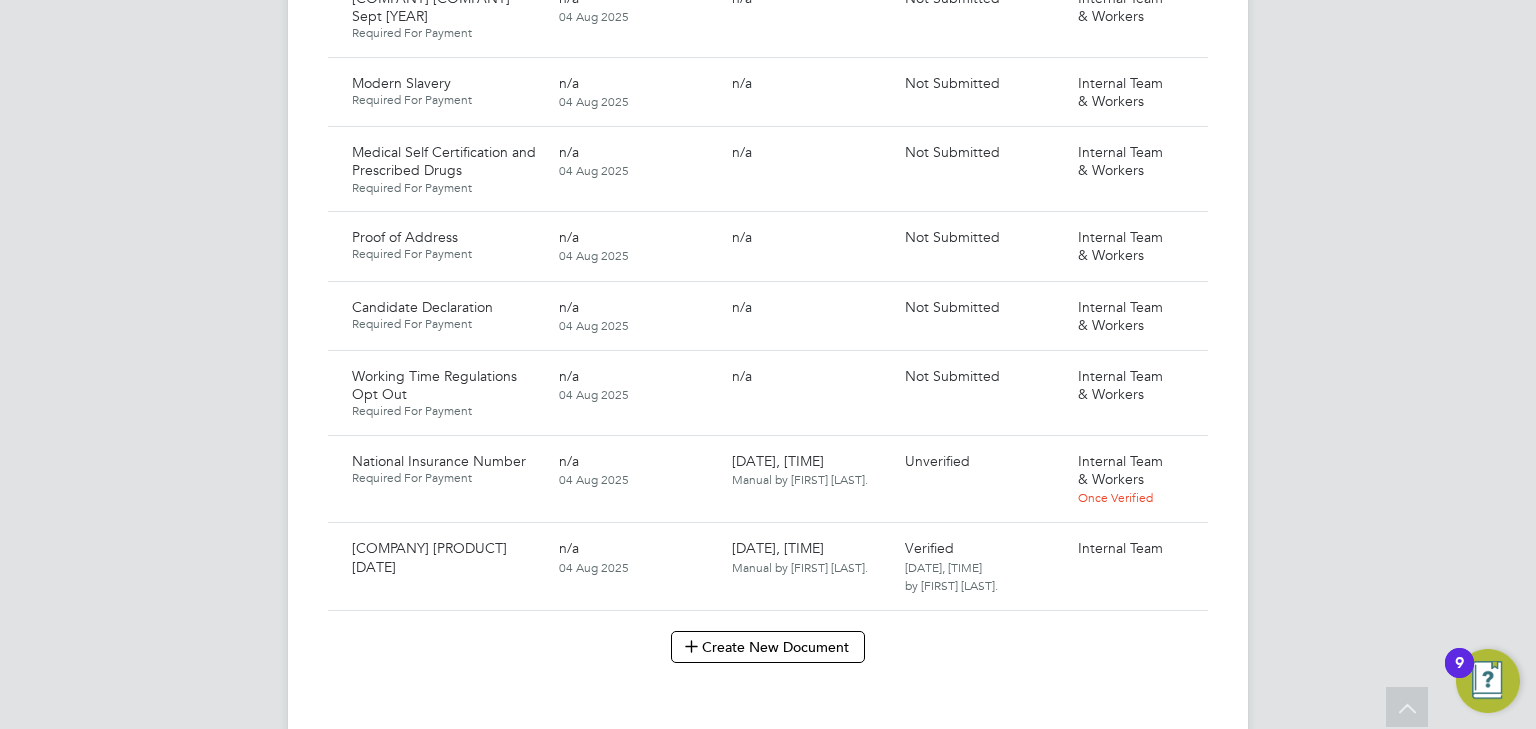 scroll, scrollTop: 1848, scrollLeft: 0, axis: vertical 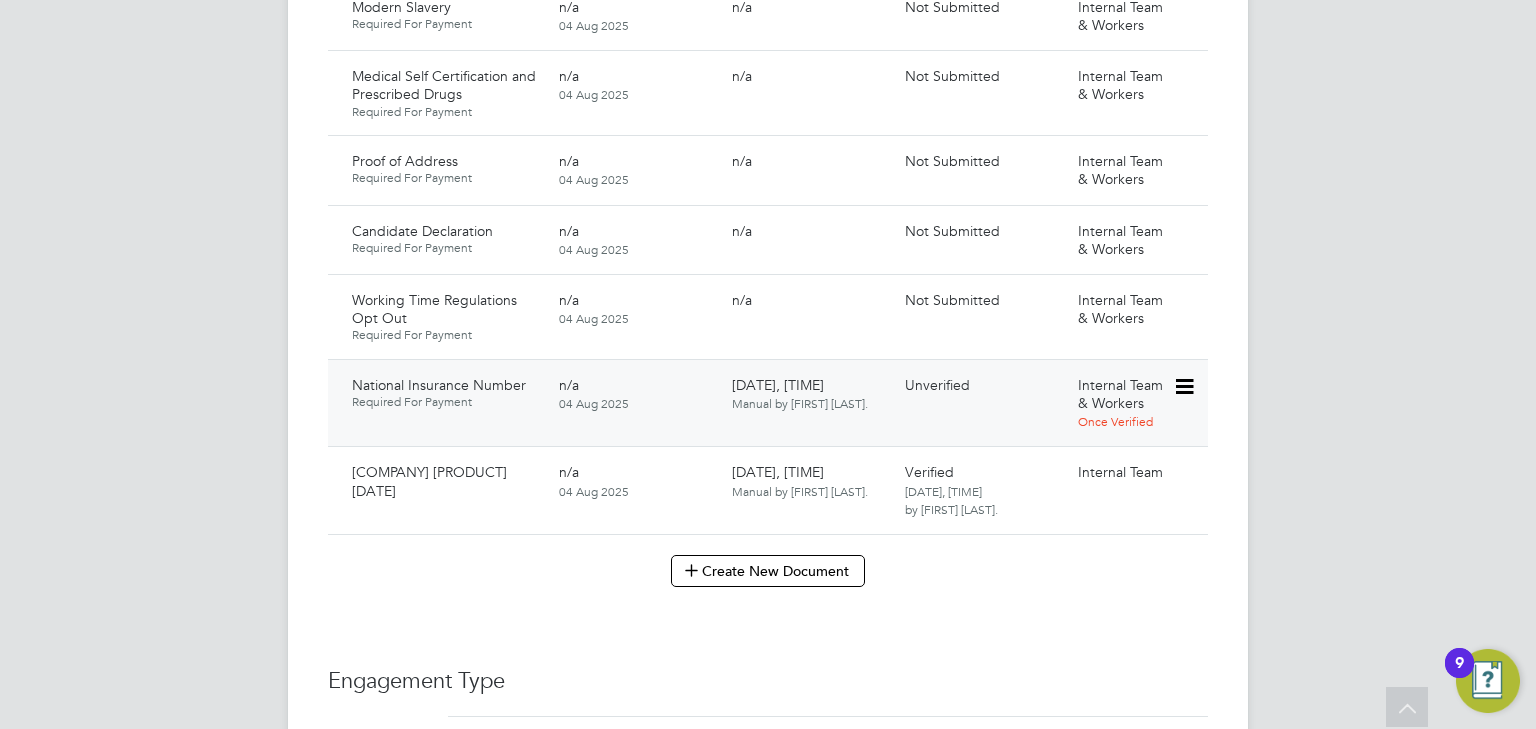 click 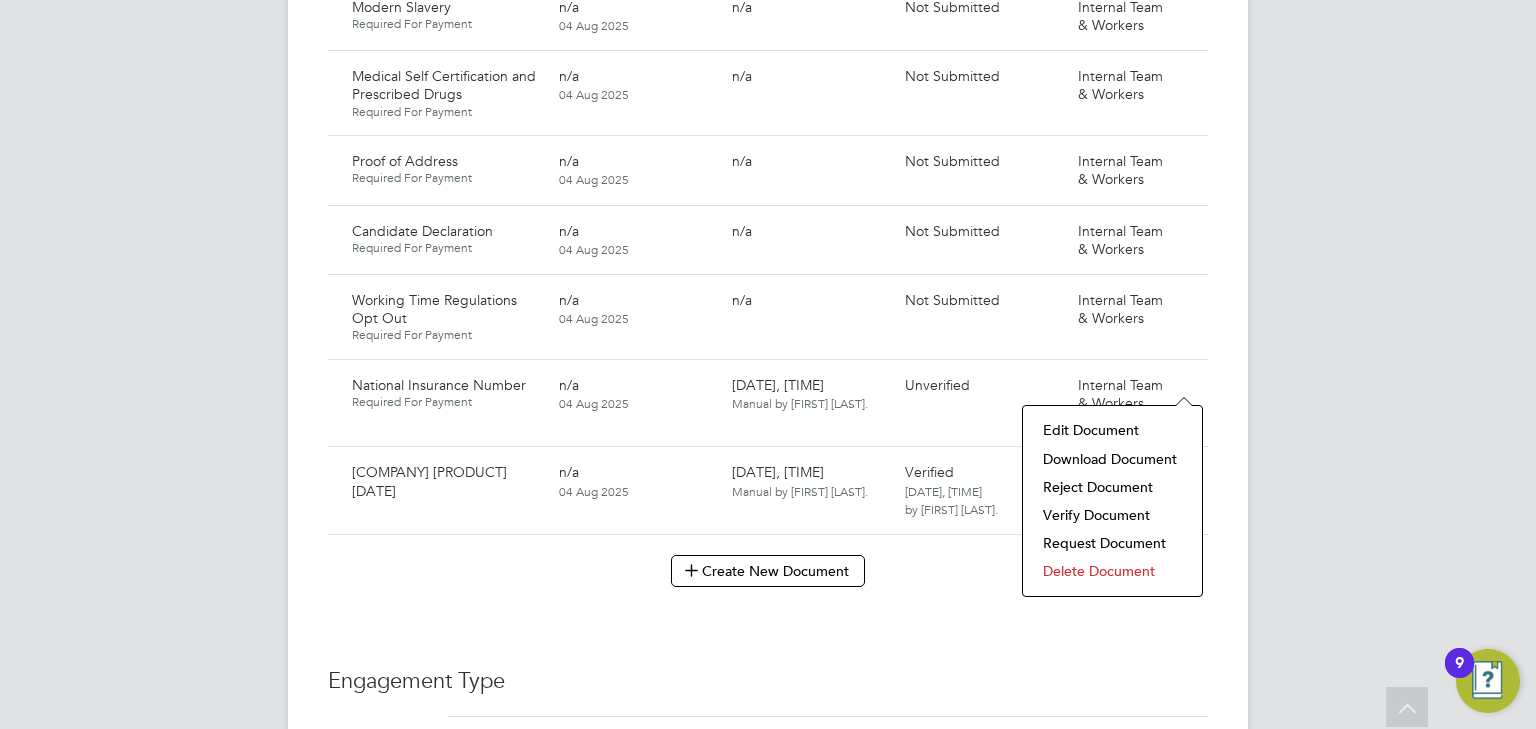 click on "Download Document" 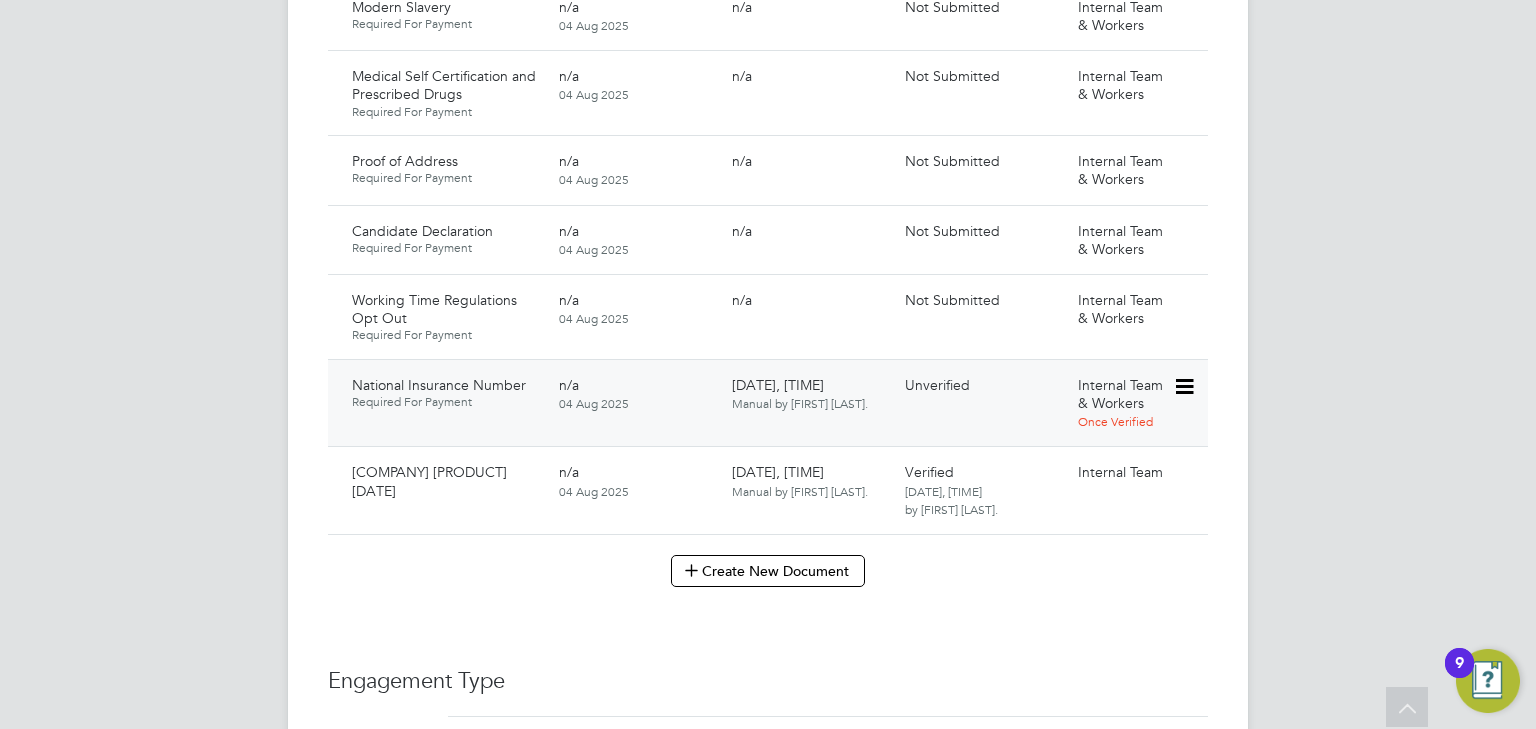 click 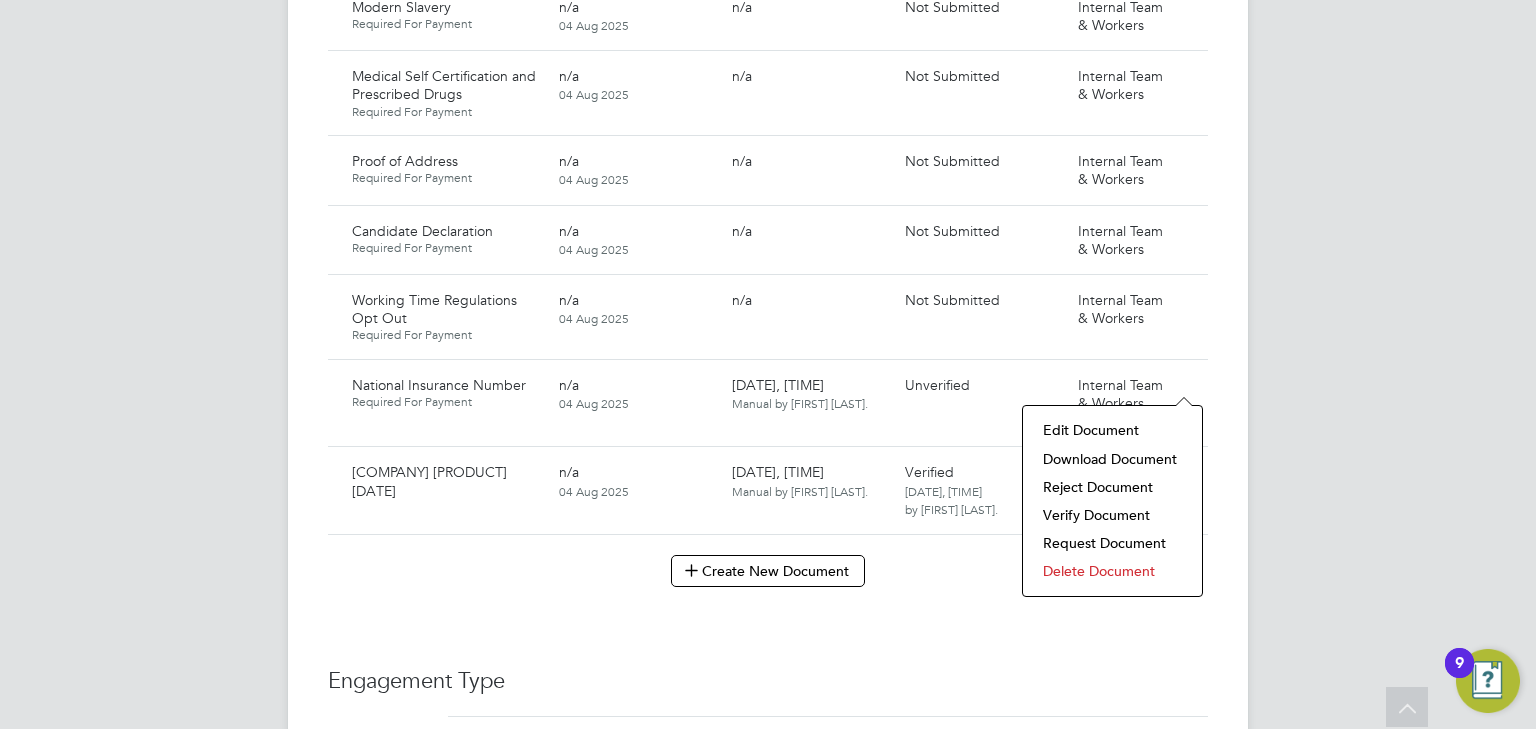 click on "Verify Document" 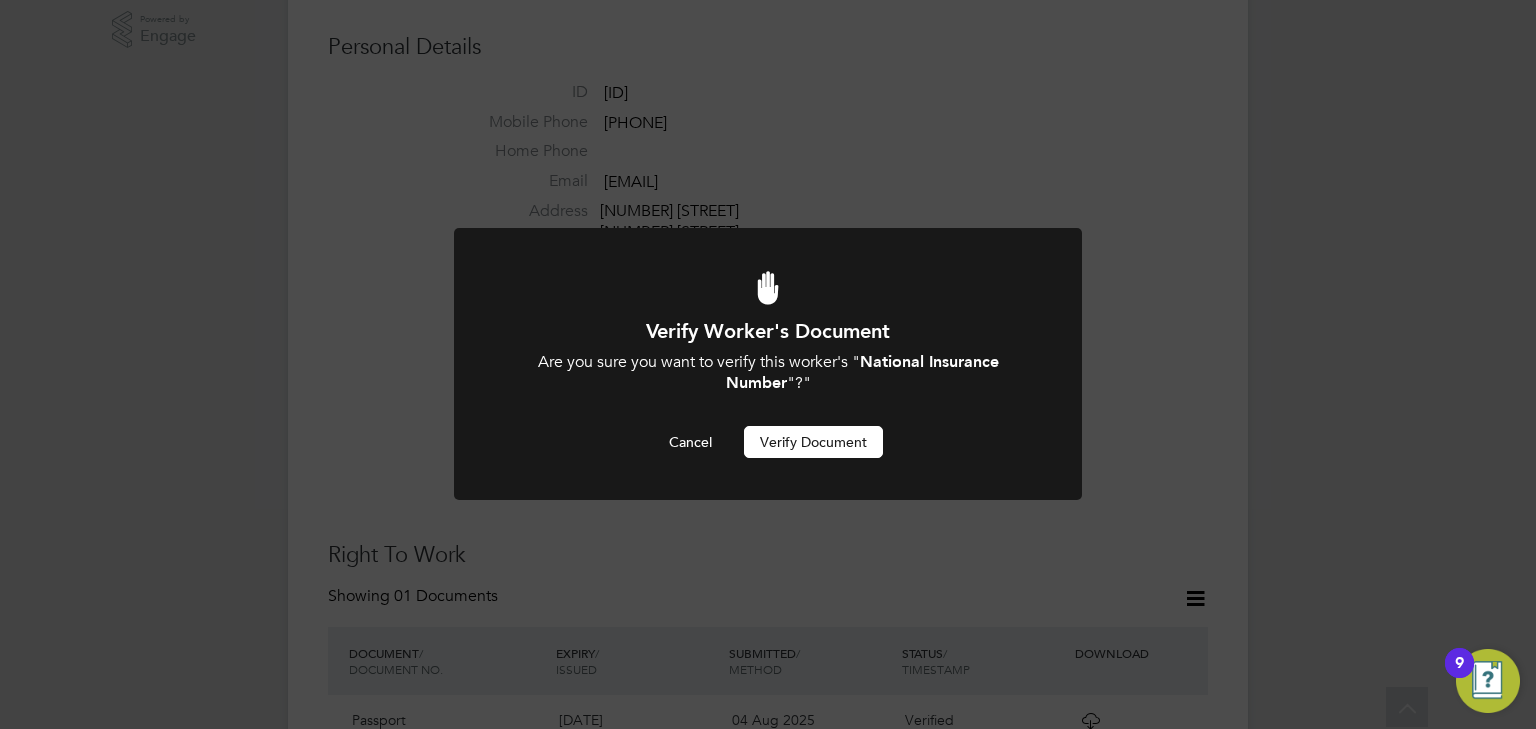 scroll, scrollTop: 0, scrollLeft: 0, axis: both 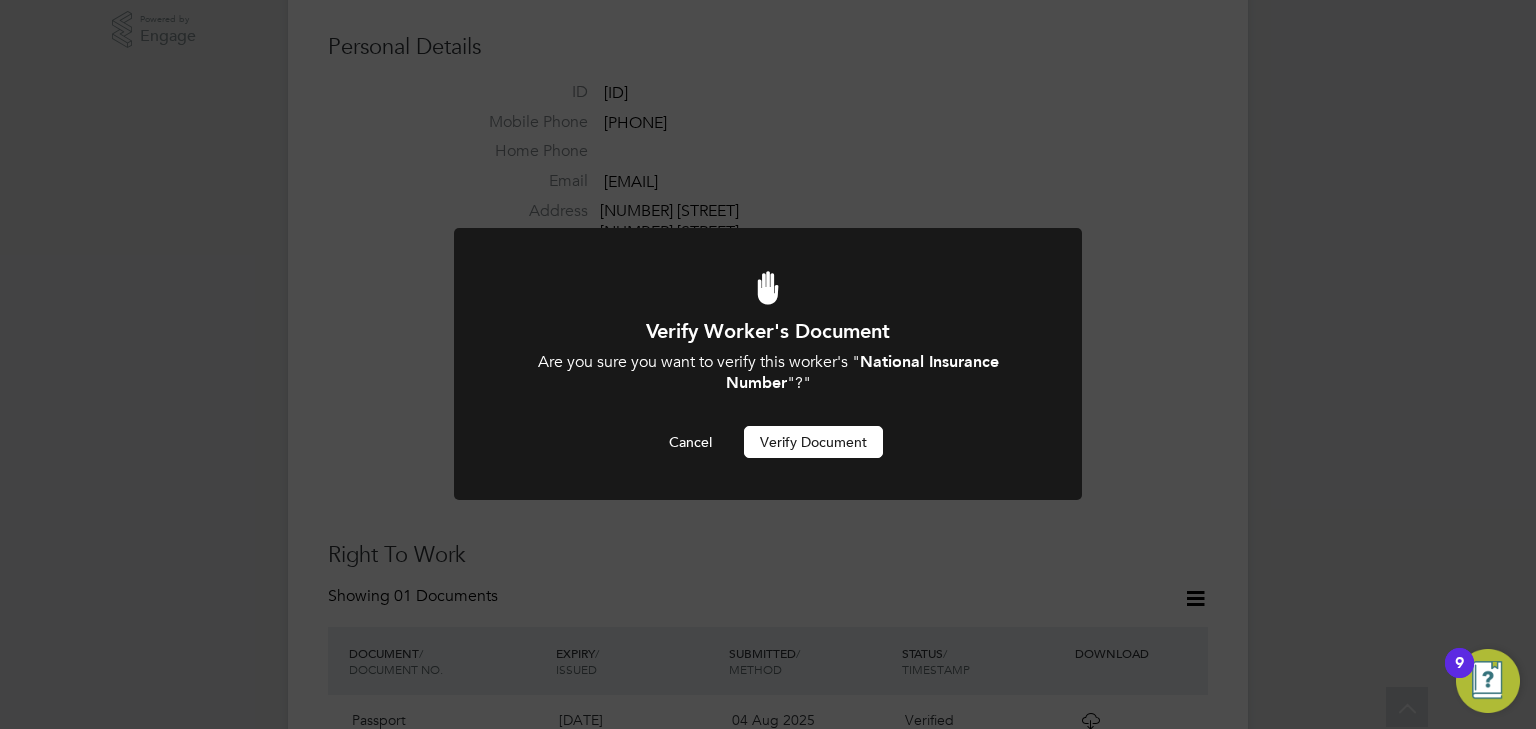 click on "Verify Document" at bounding box center [813, 442] 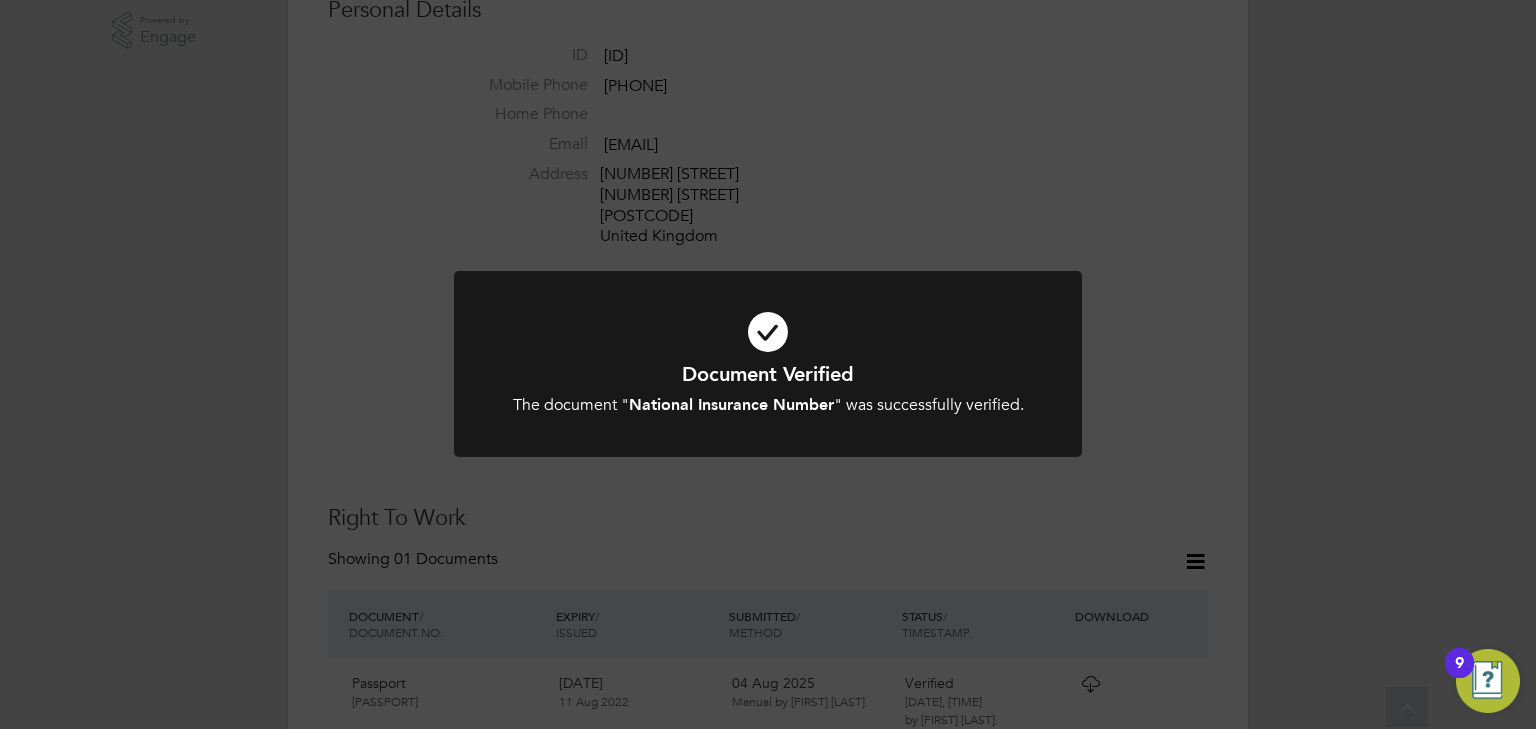 click on "Document Verified The document " National Insurance Number " was successfully verified. Cancel Okay" 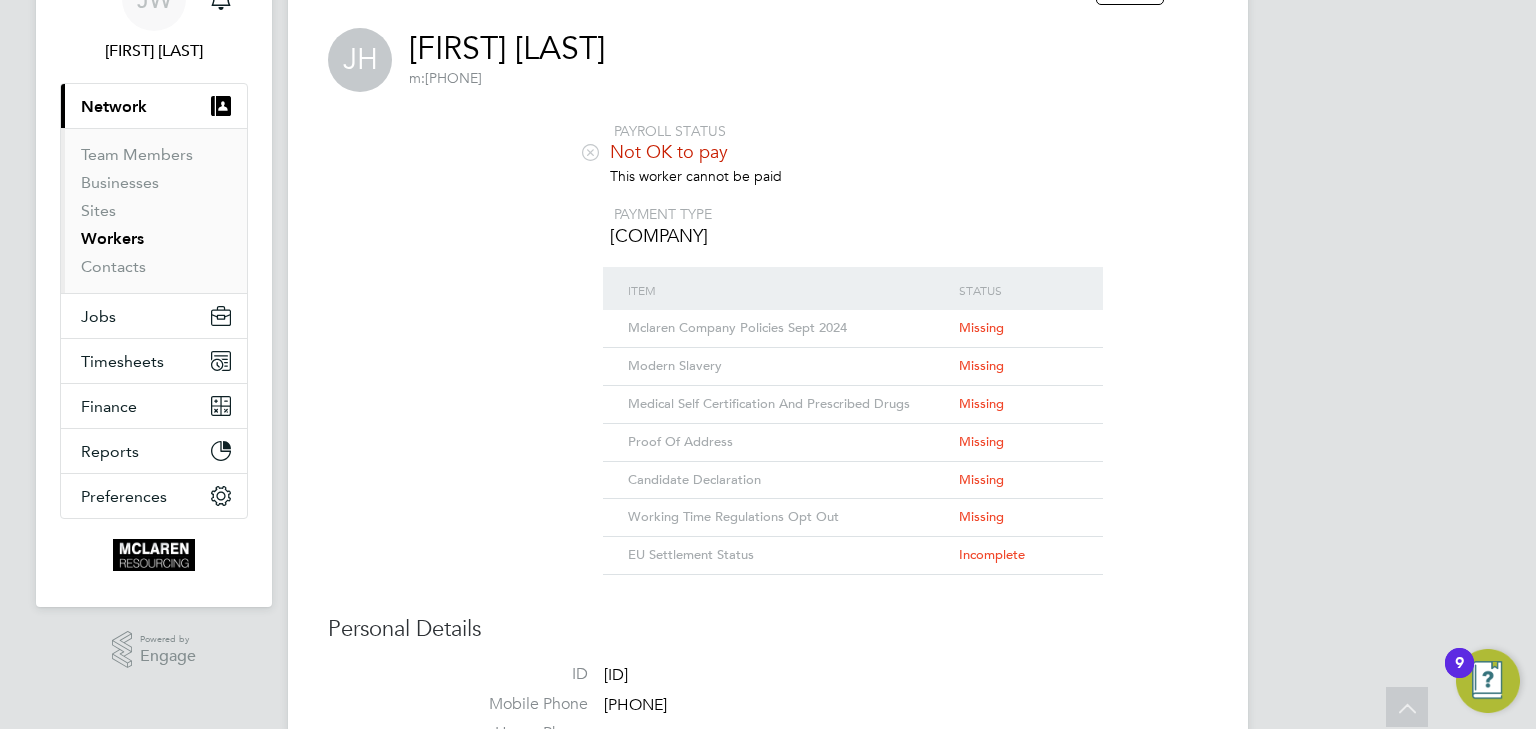 scroll, scrollTop: 88, scrollLeft: 0, axis: vertical 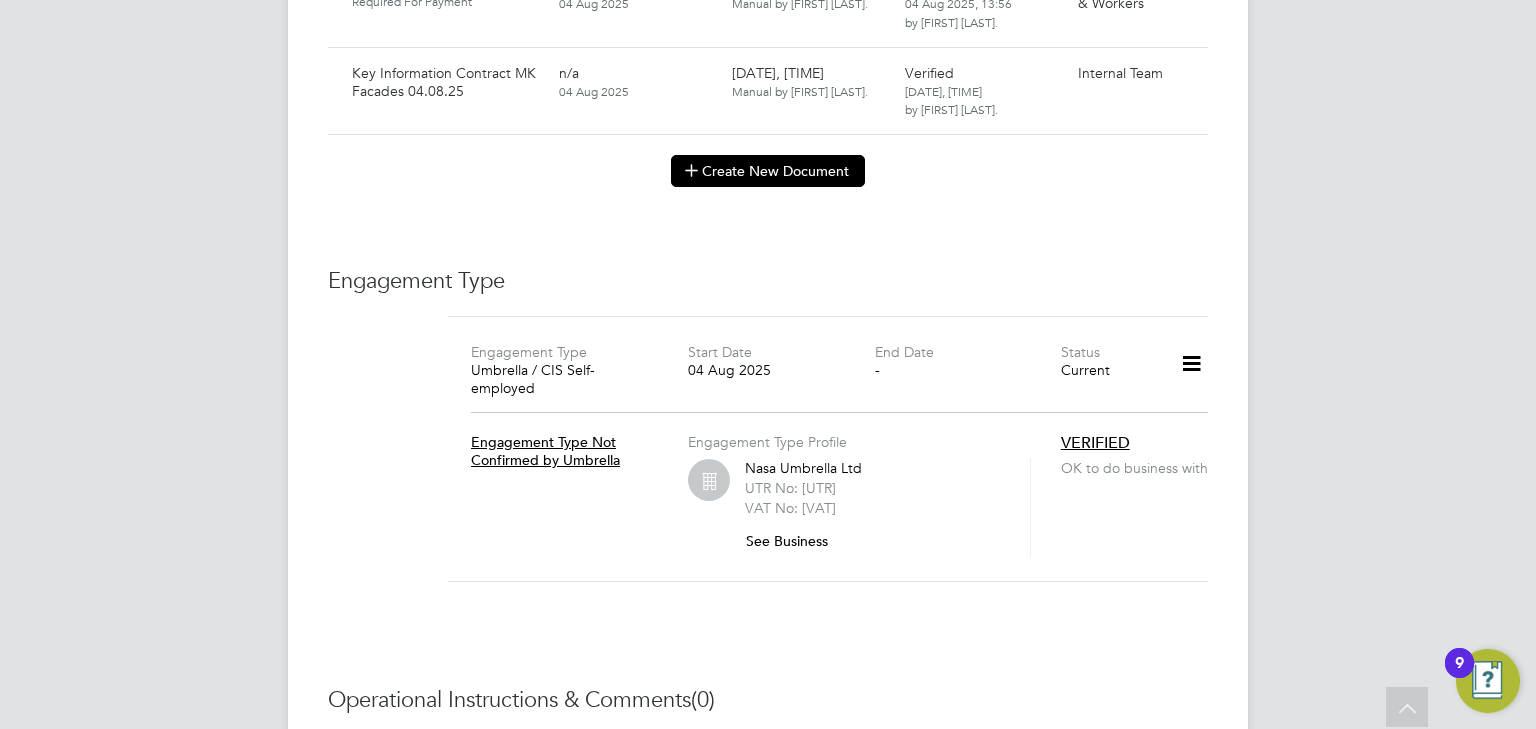 click on "Create New Document" 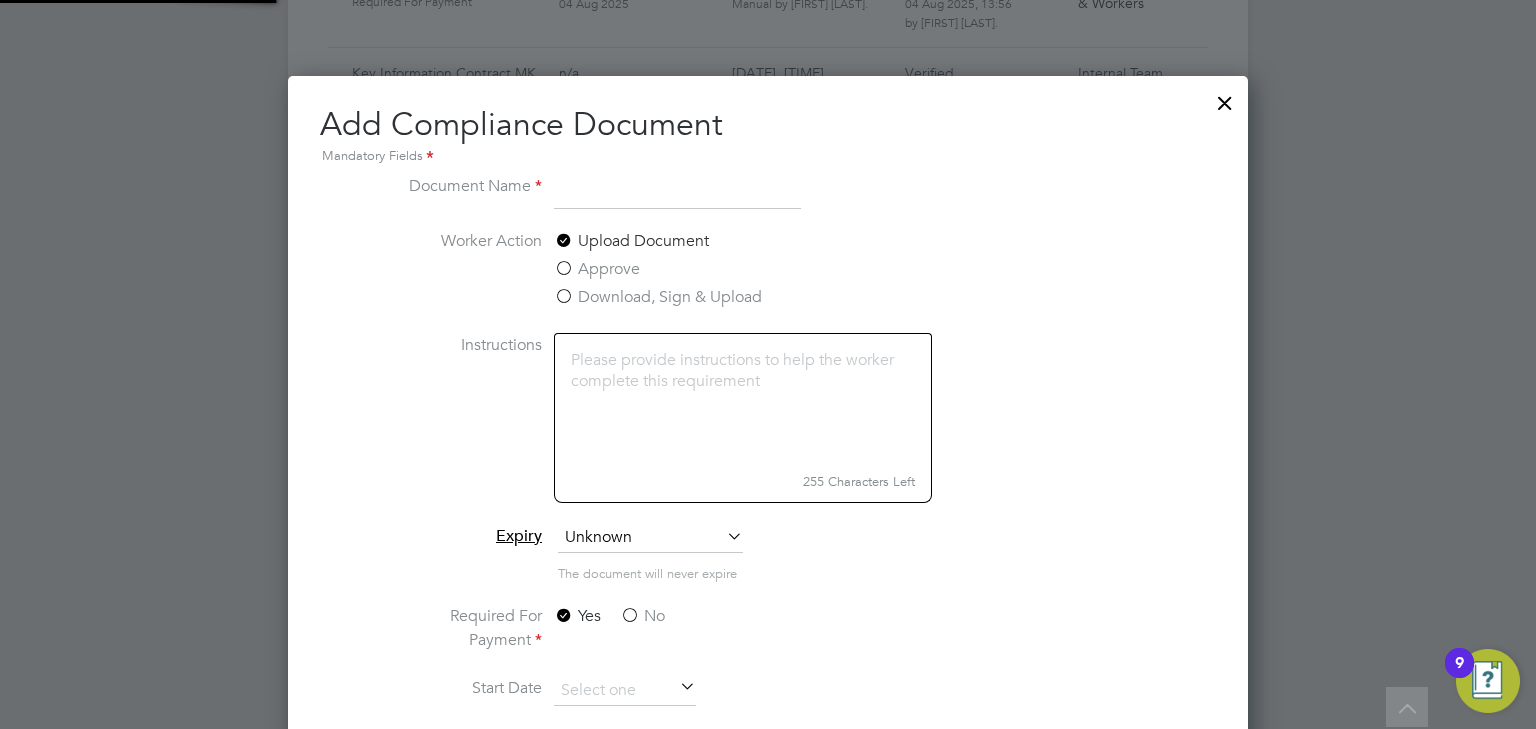 scroll, scrollTop: 9, scrollLeft: 10, axis: both 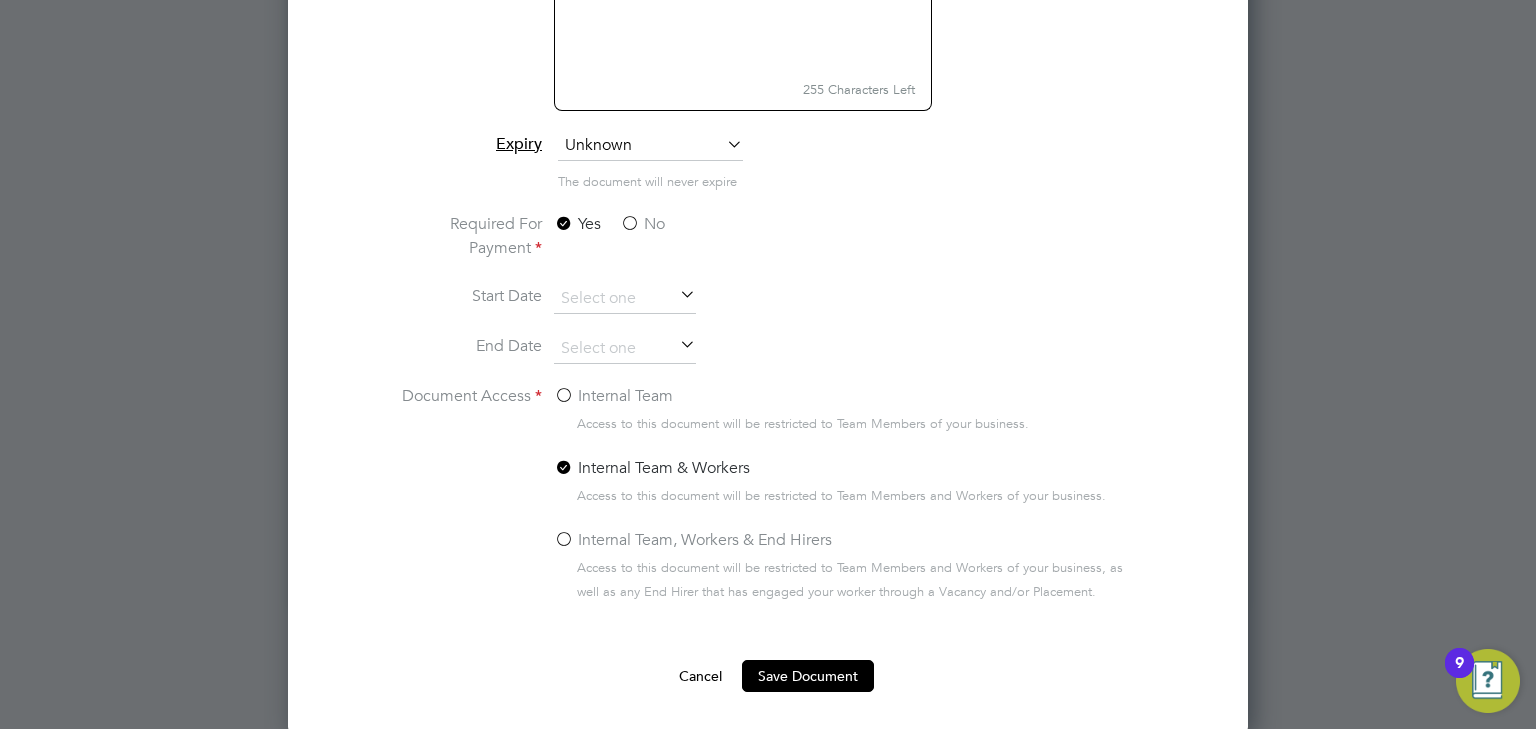 type on "Contract MK Facades 04.08.25" 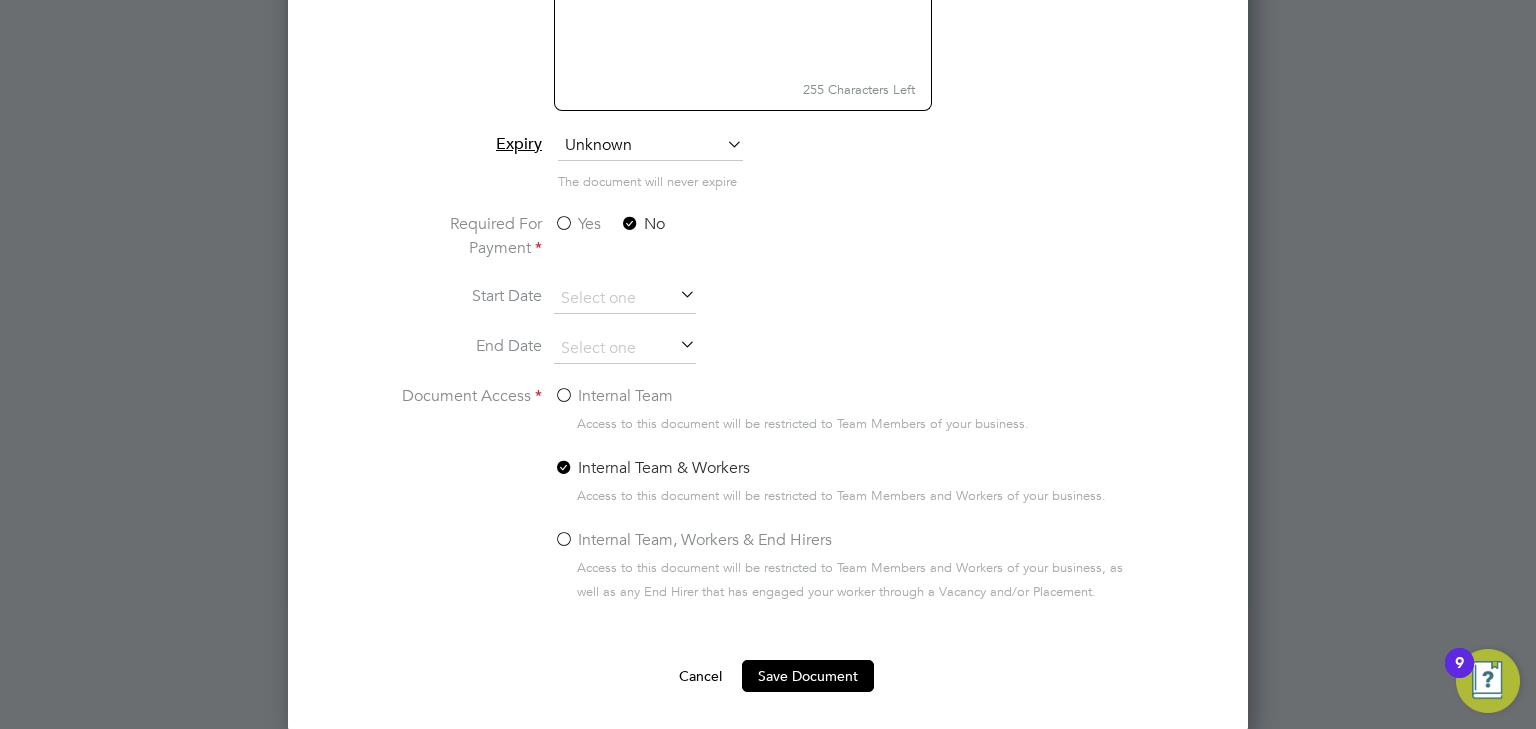 click on "Internal Team" 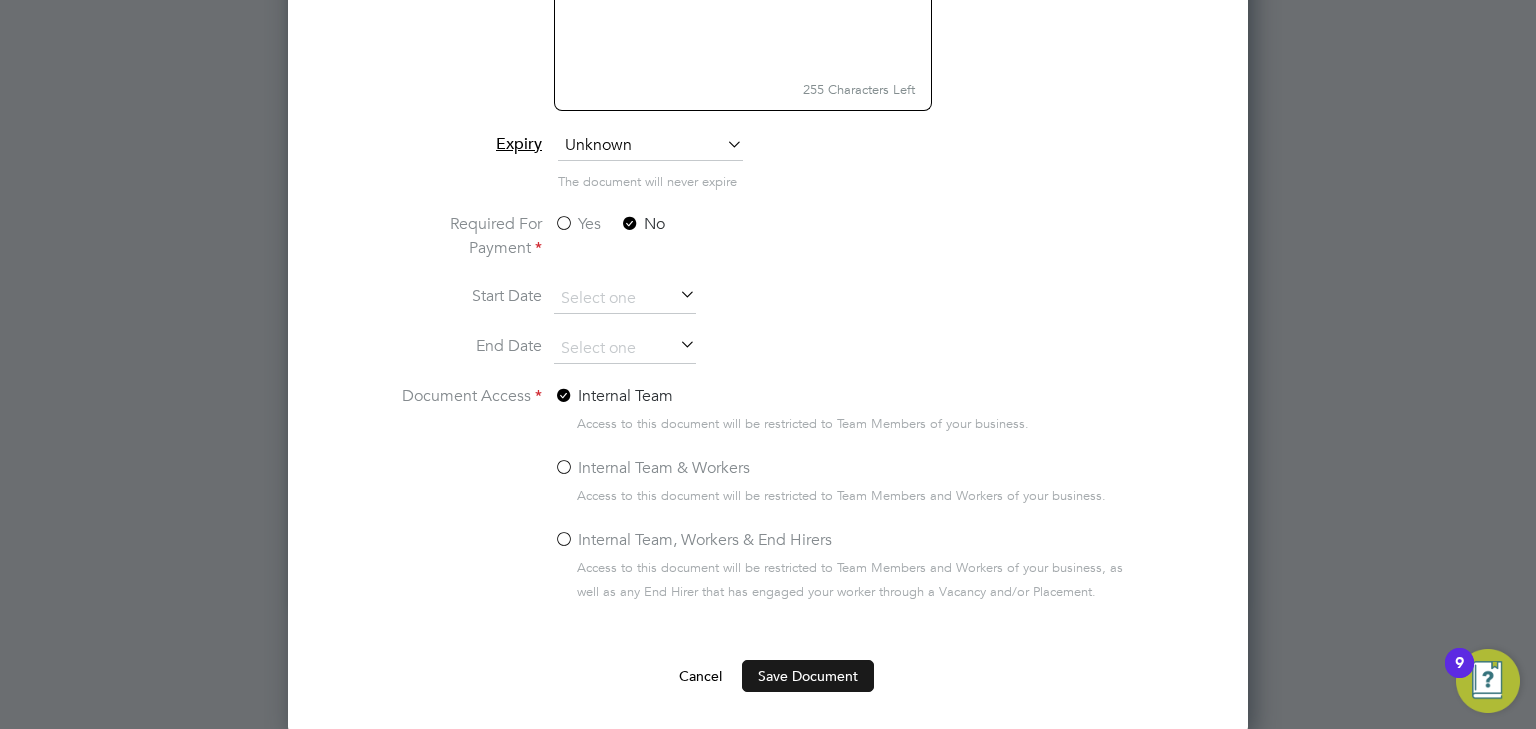 click on "Save Document" at bounding box center [808, 676] 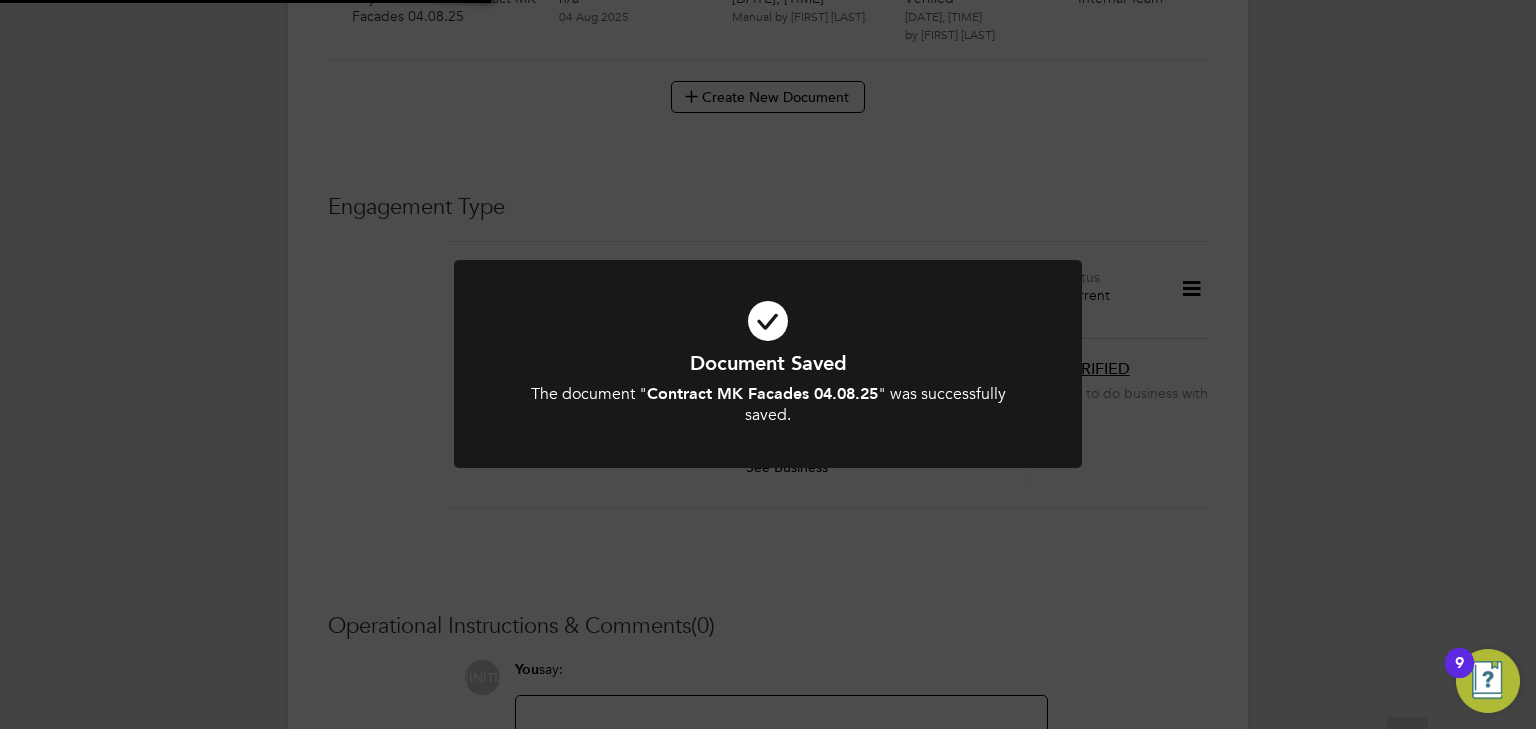 scroll, scrollTop: 1840, scrollLeft: 0, axis: vertical 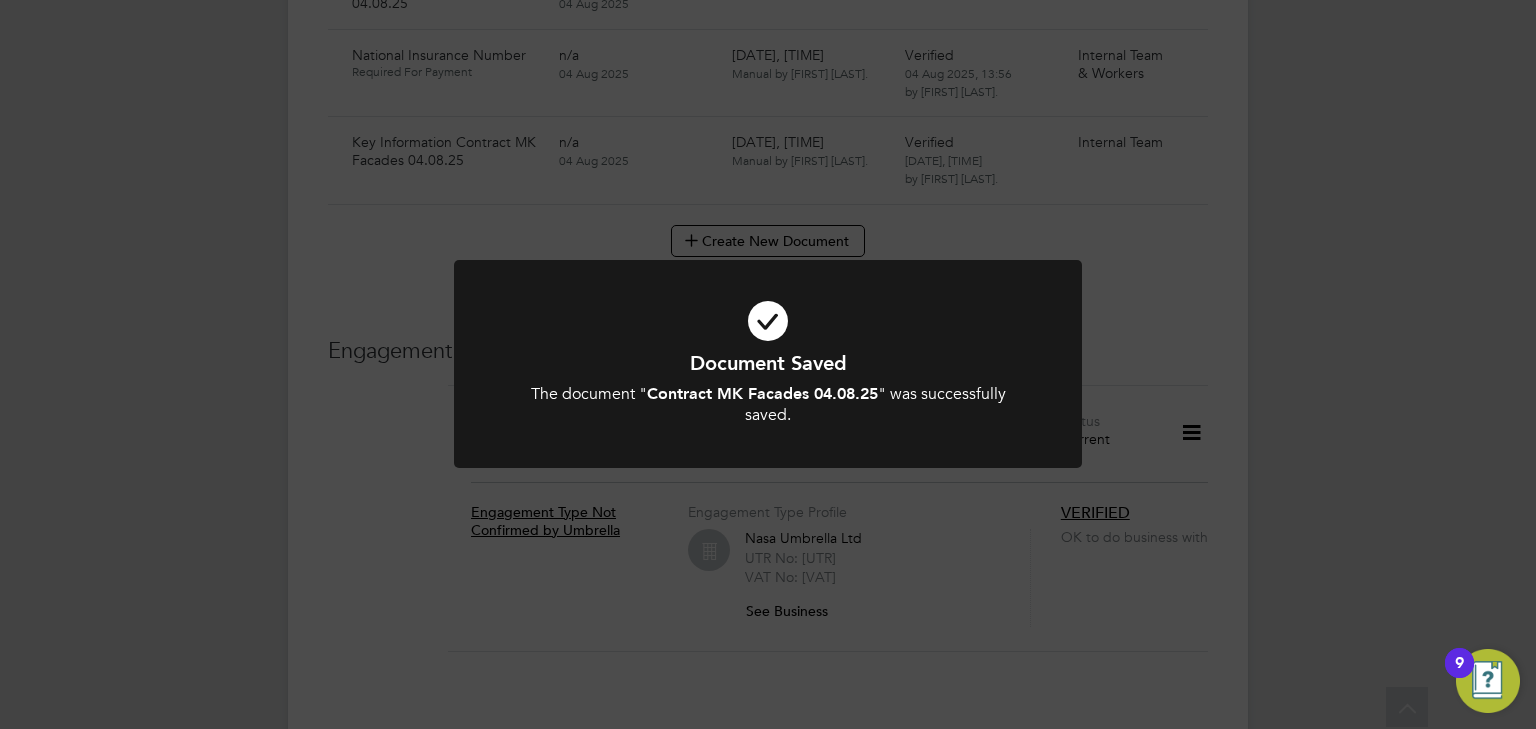 click on "Document Saved The document " Contract MK Facades 04.08.25 " was successfully saved. Cancel Okay" 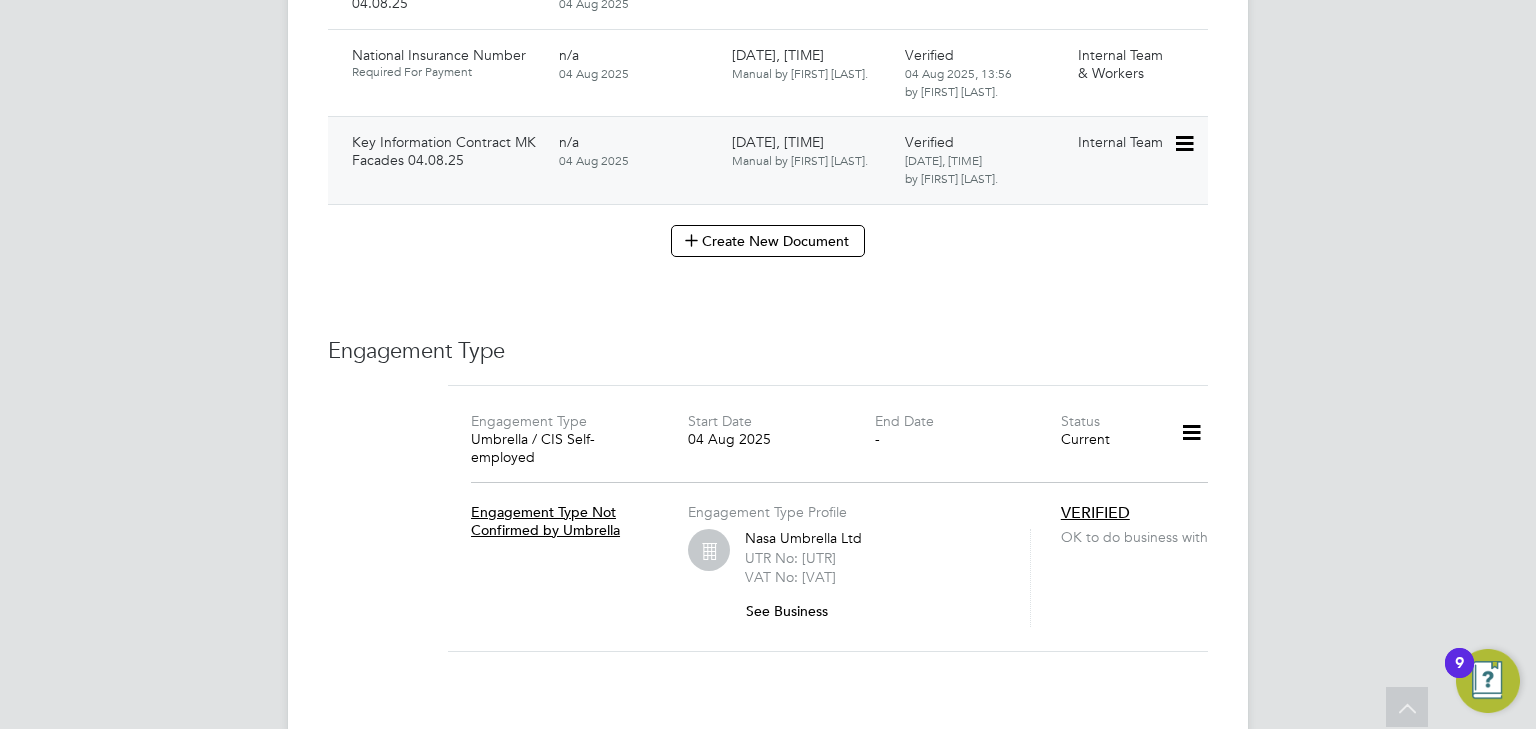 click 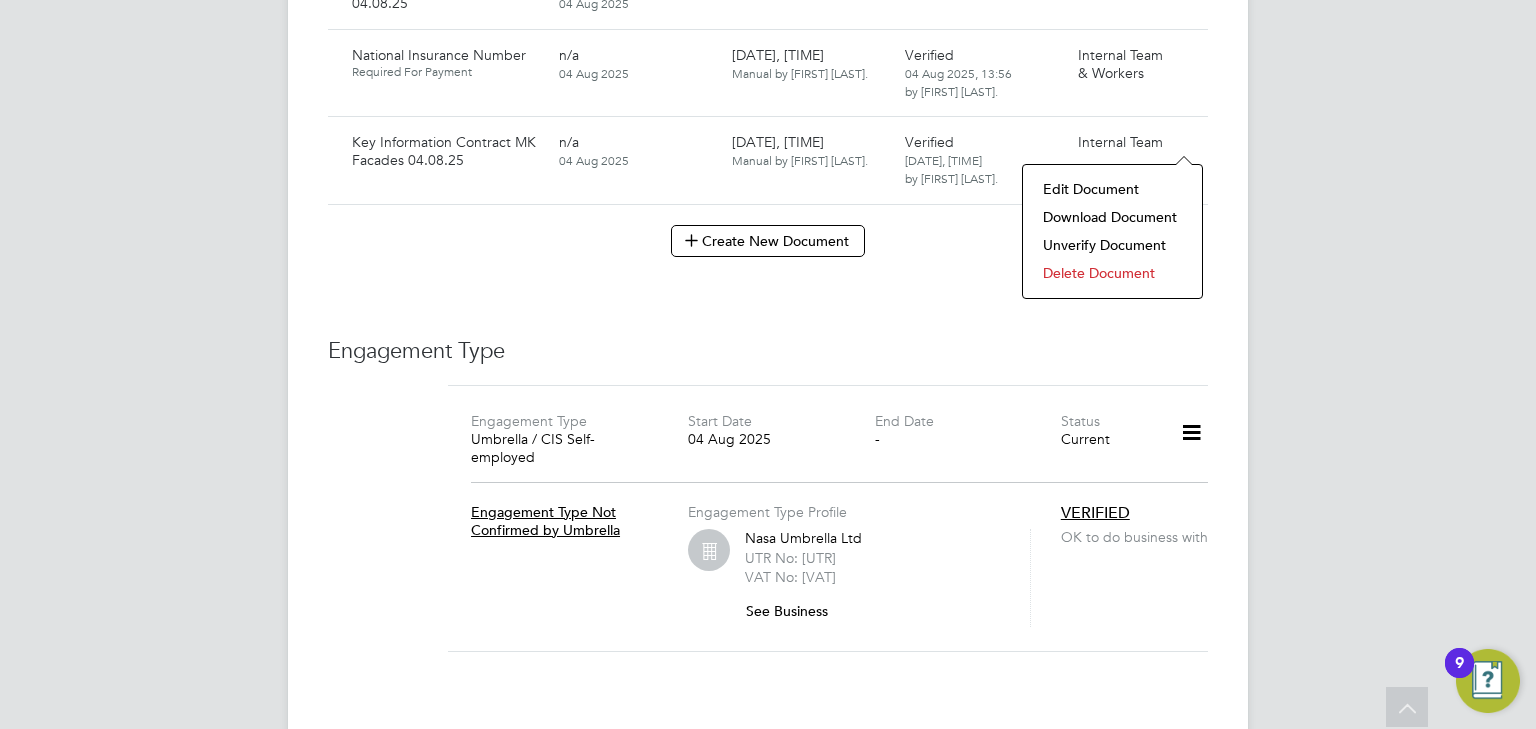 click on "Download Document" 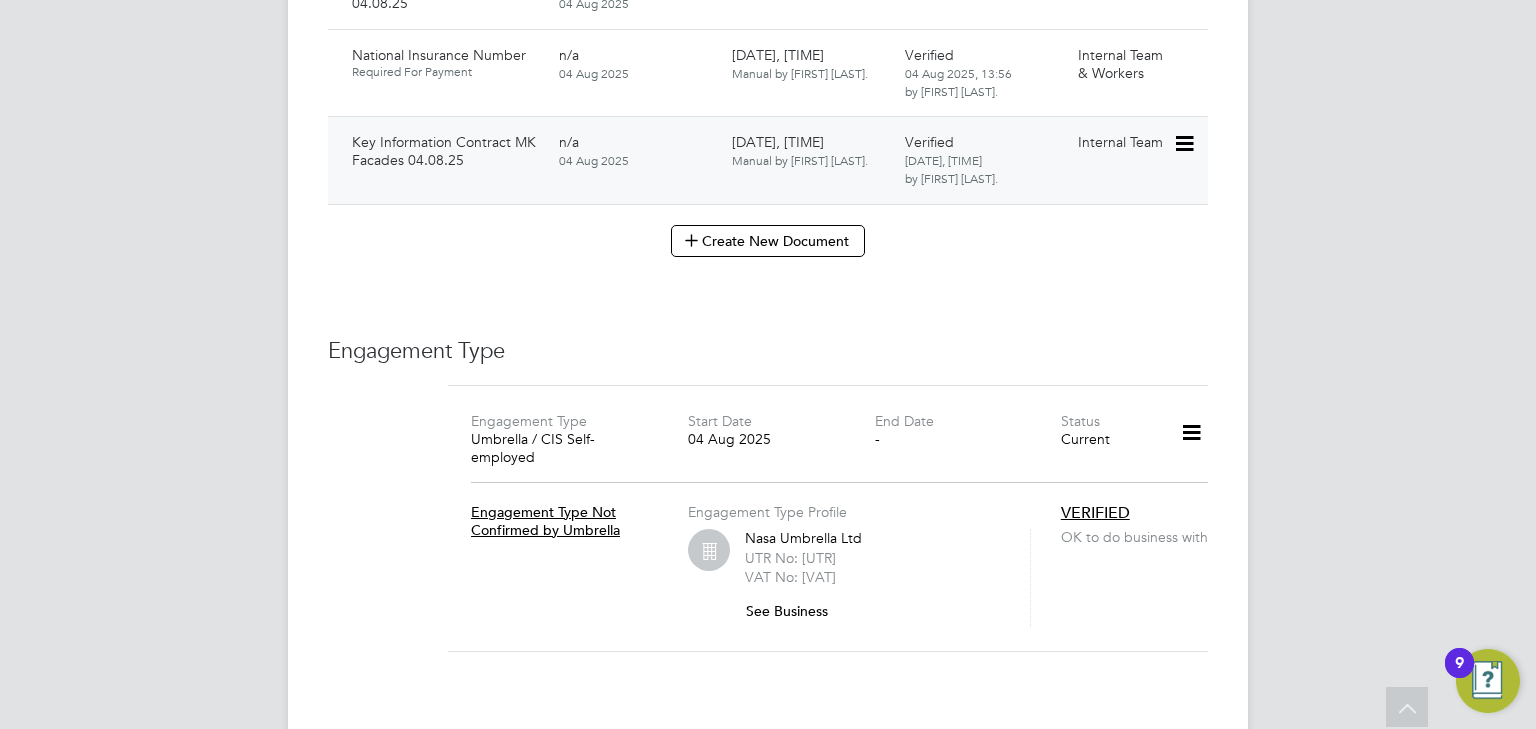 click 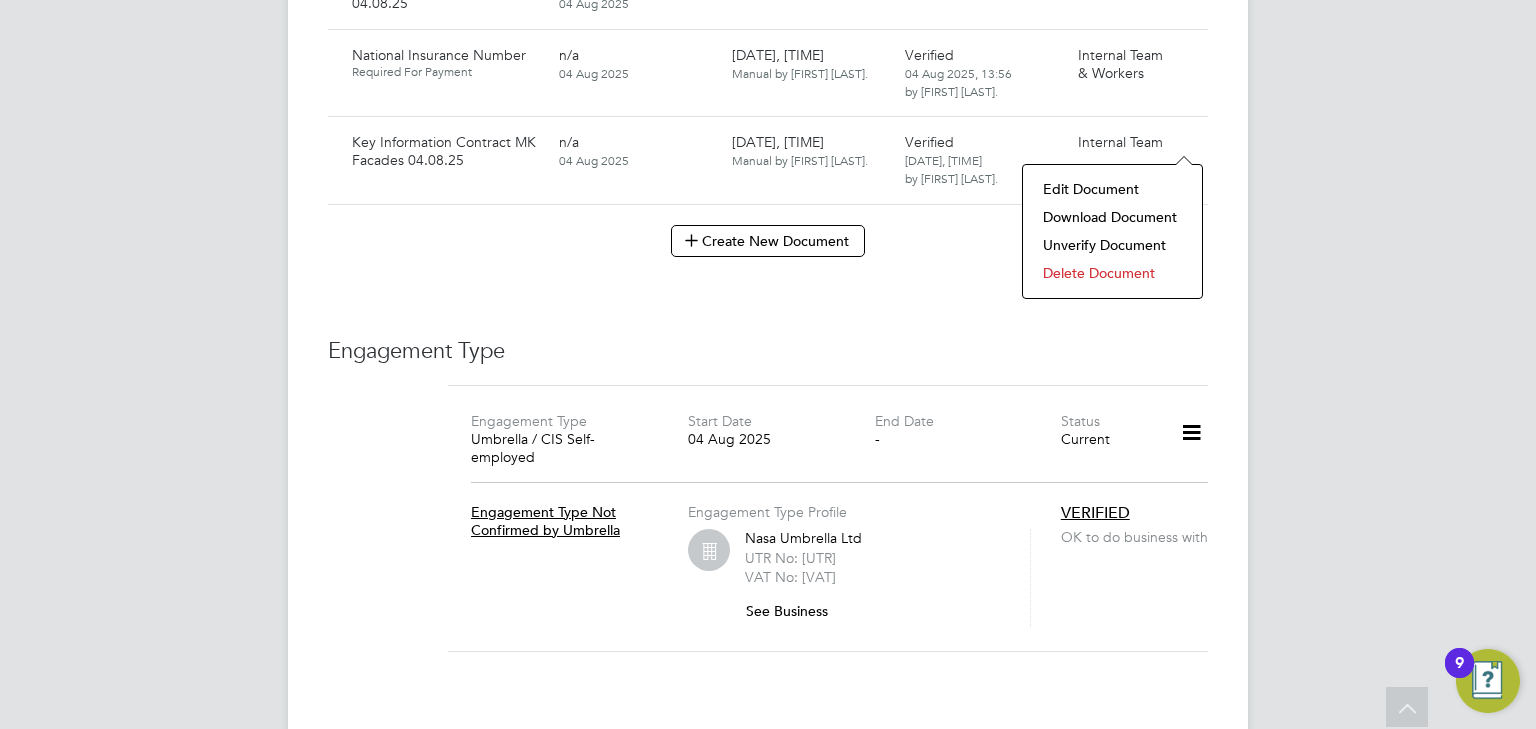 click on "Download Document" 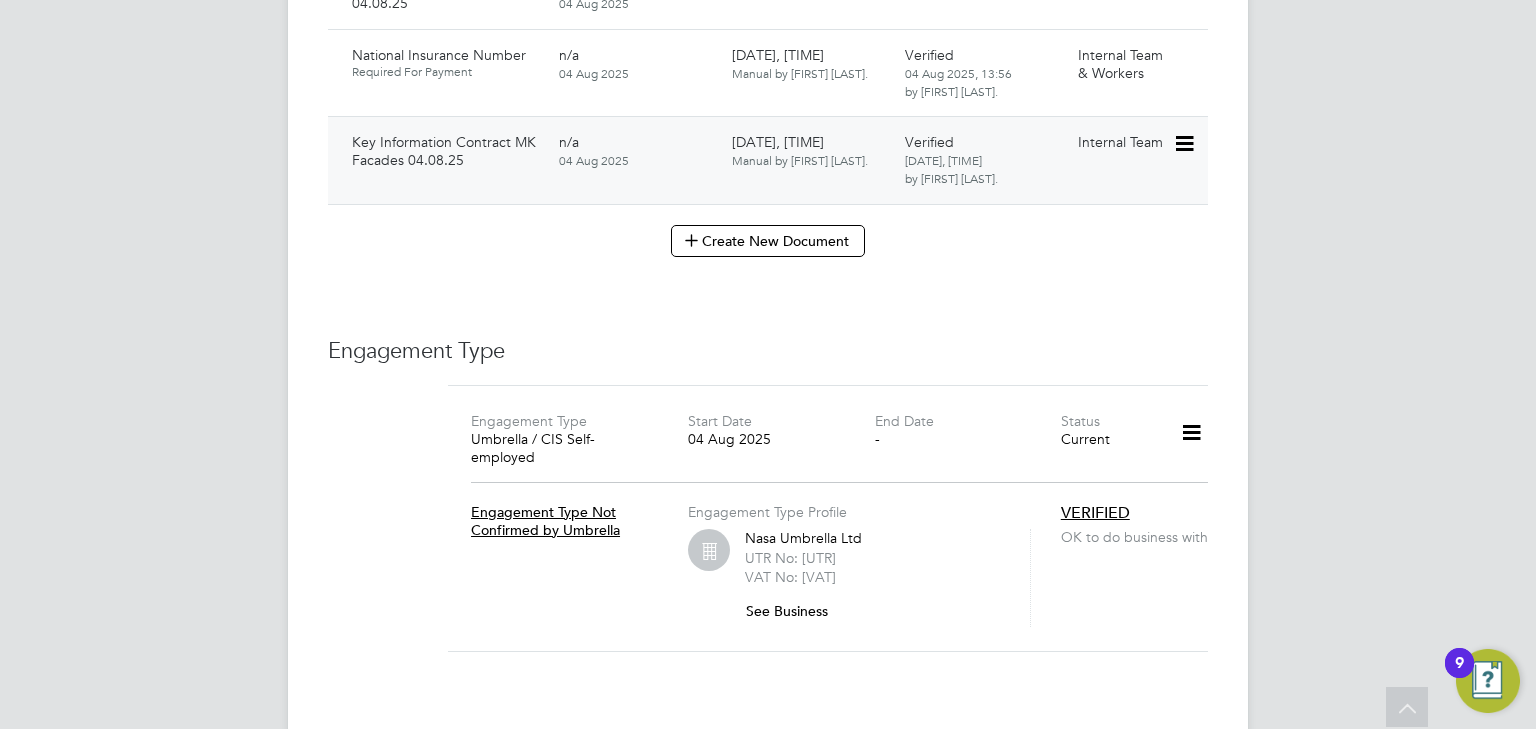 click 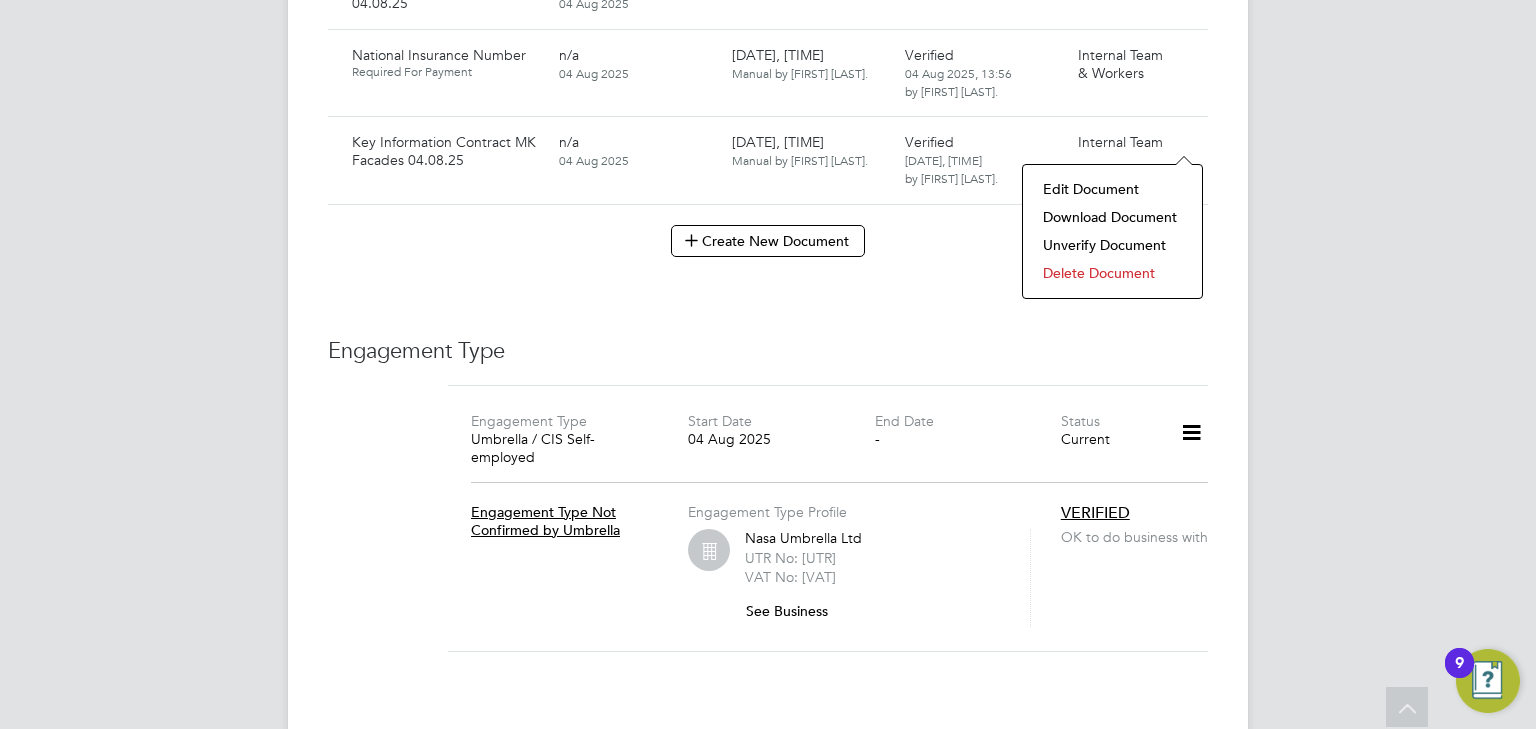 click on "Download Document" 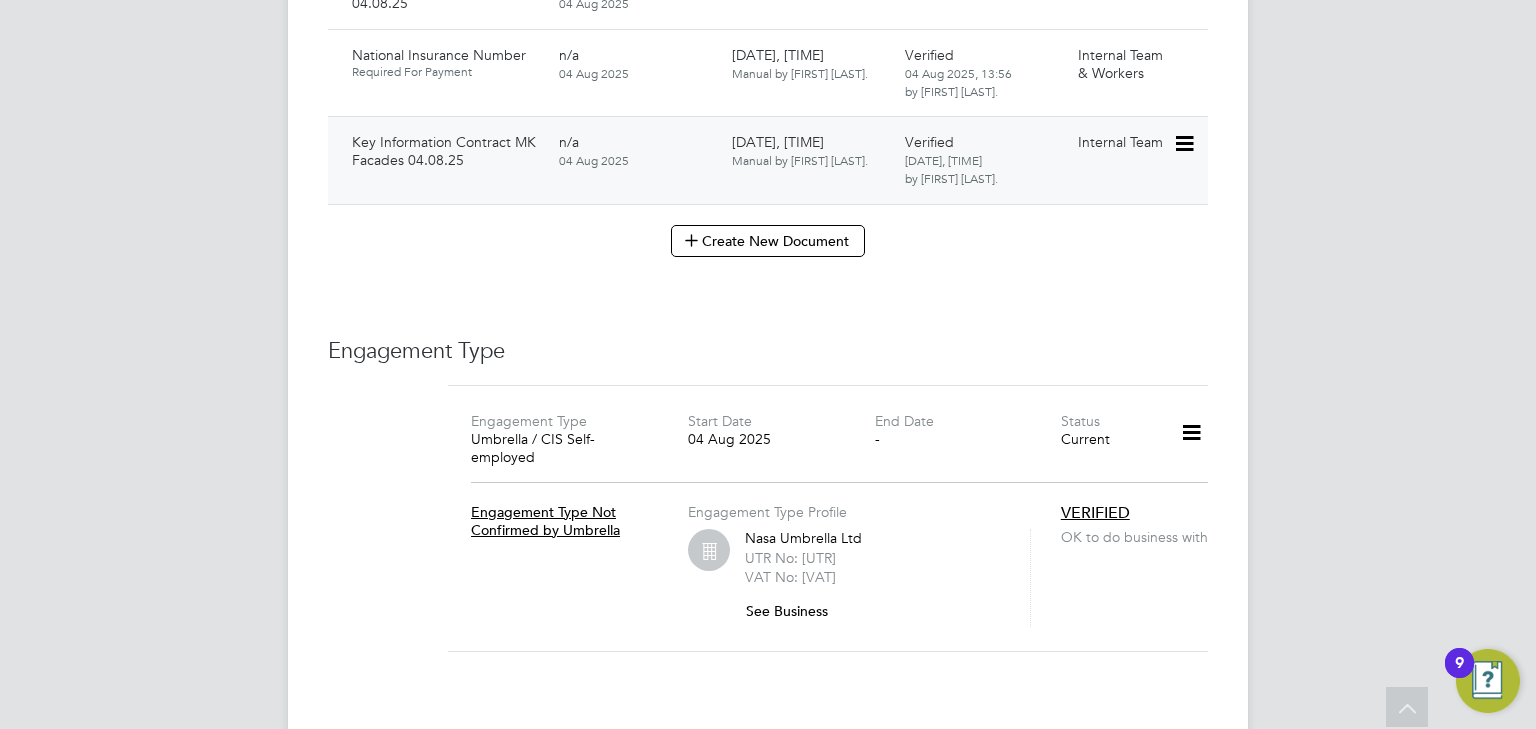 click 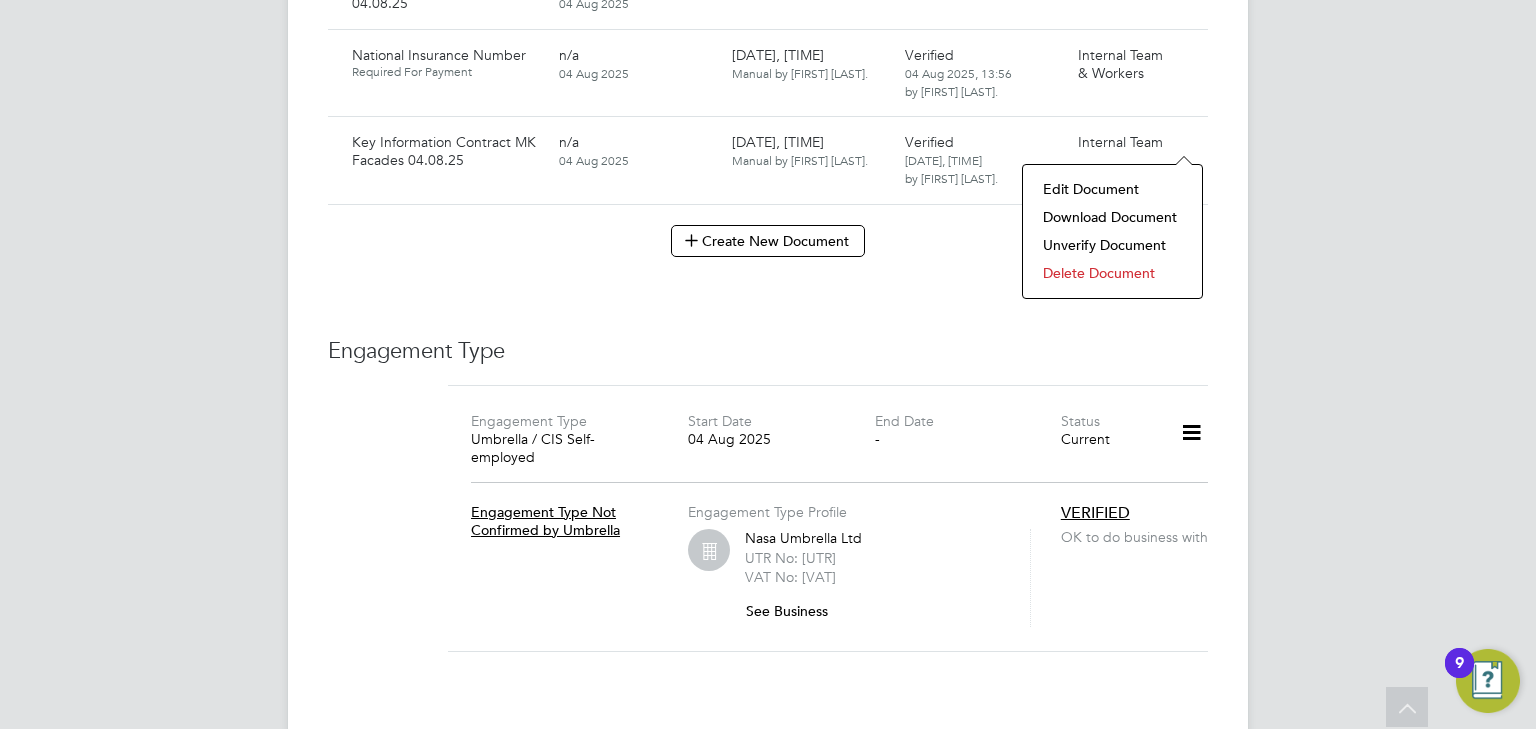 drag, startPoint x: 1446, startPoint y: 0, endPoint x: 1114, endPoint y: 215, distance: 395.53635 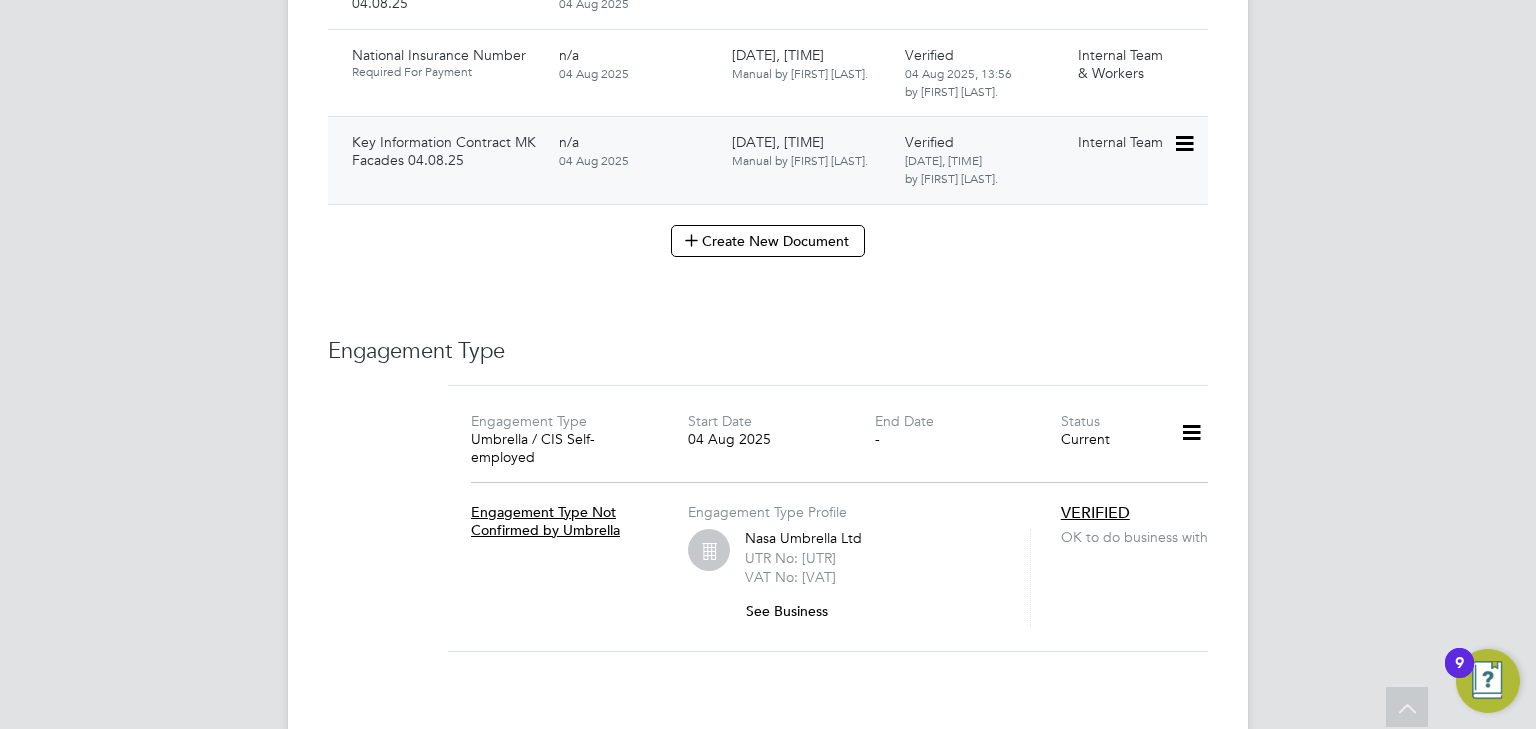 click 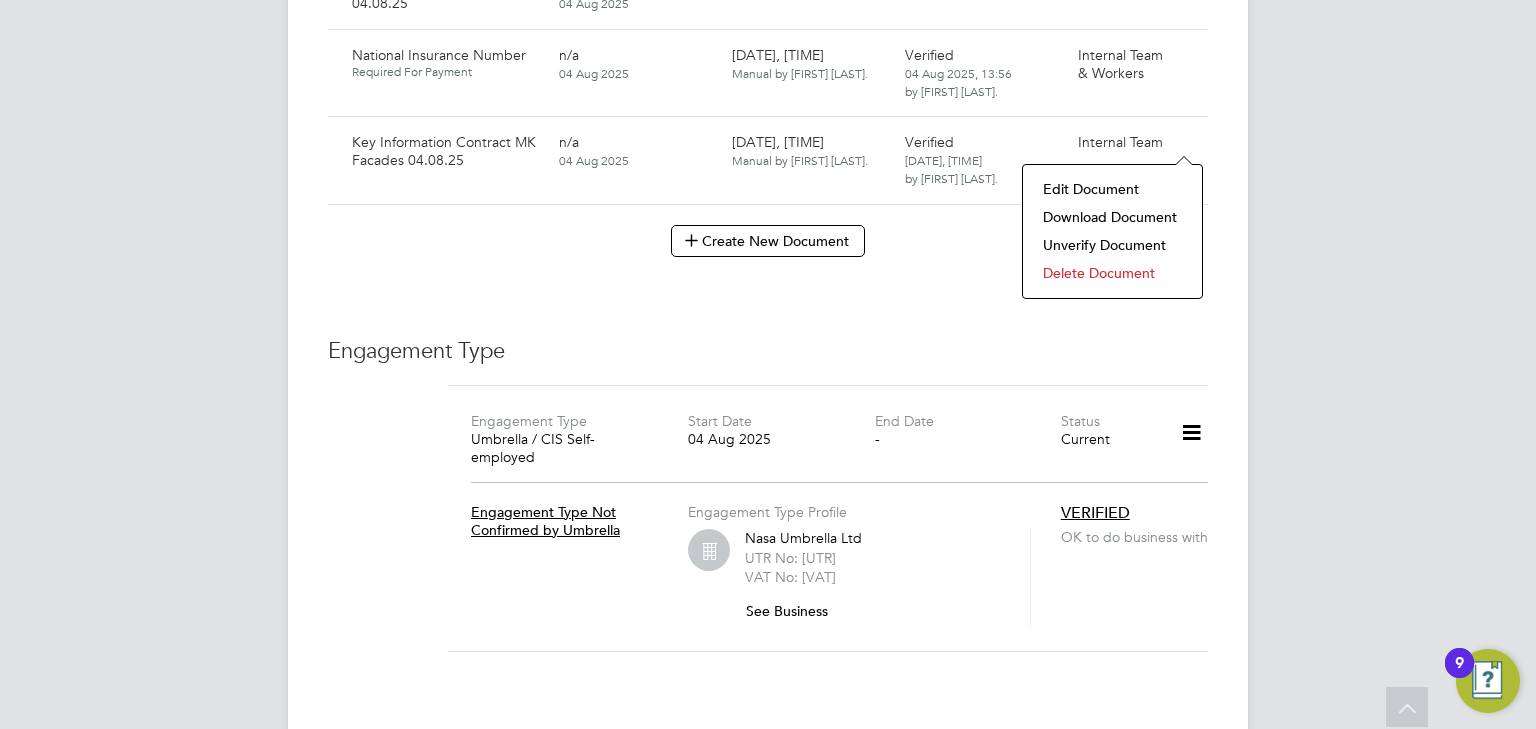 click on "Download Document" 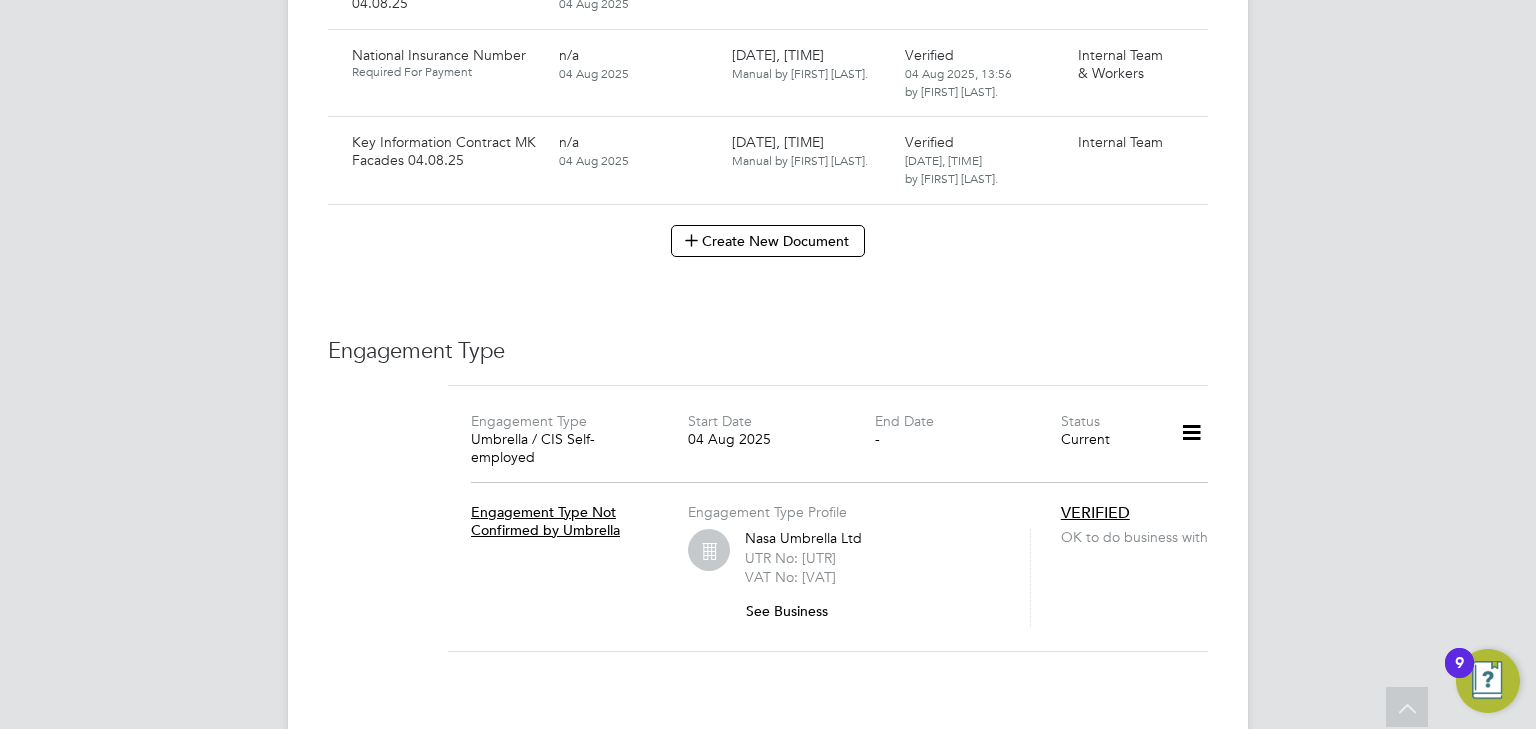 click on "Worker Details Follow   JH Josep Hassan Hamed     m:  07903 629738     PAYROLL STATUS   Not OK to pay This worker cannot be paid Personal Details ID     BH-65573 Mobile Phone   07903 629738 Home Phone   Email   josep.pika@gmail.com Address 76 Robertson Road 76 Robertson Road BS5 6JT United Kingdom Date of Birth   28 Mar 1991 Gender   Male Nationality   National Ins. No.   SZ161466C Share Code   w264x26px Unverified Right To Work Right To Work Showing   01 Documents DOCUMENT  / DOCUMENT NO. EXPIRY  / ISSUED SUBMITTED  / METHOD STATUS  / TIMESTAMP DOWNLOAD Passport PAO642369 11 Aug 2032 11 Aug 2022 04 Aug 2025  Manual by Josep Hassan Hamed. Verified 04 Aug 2025, 13:54   by Jane Weitzman.  Compliance Documents Showing   09 Documents DOCUMENT  / DOC. SETTINGS EXPIRY  / ISSUED SUBMITTED  / METHOD STATUS  / TIMESTAMP ACCESS McLaren Company Policies Sept 2024 Required For Payment n/a 04 Aug 2025  n/a Not Submitted Internal Team & Workers  Modern Slavery Required For Payment n/a 04 Aug 2025  n/a Not Submitted n/a n/a" 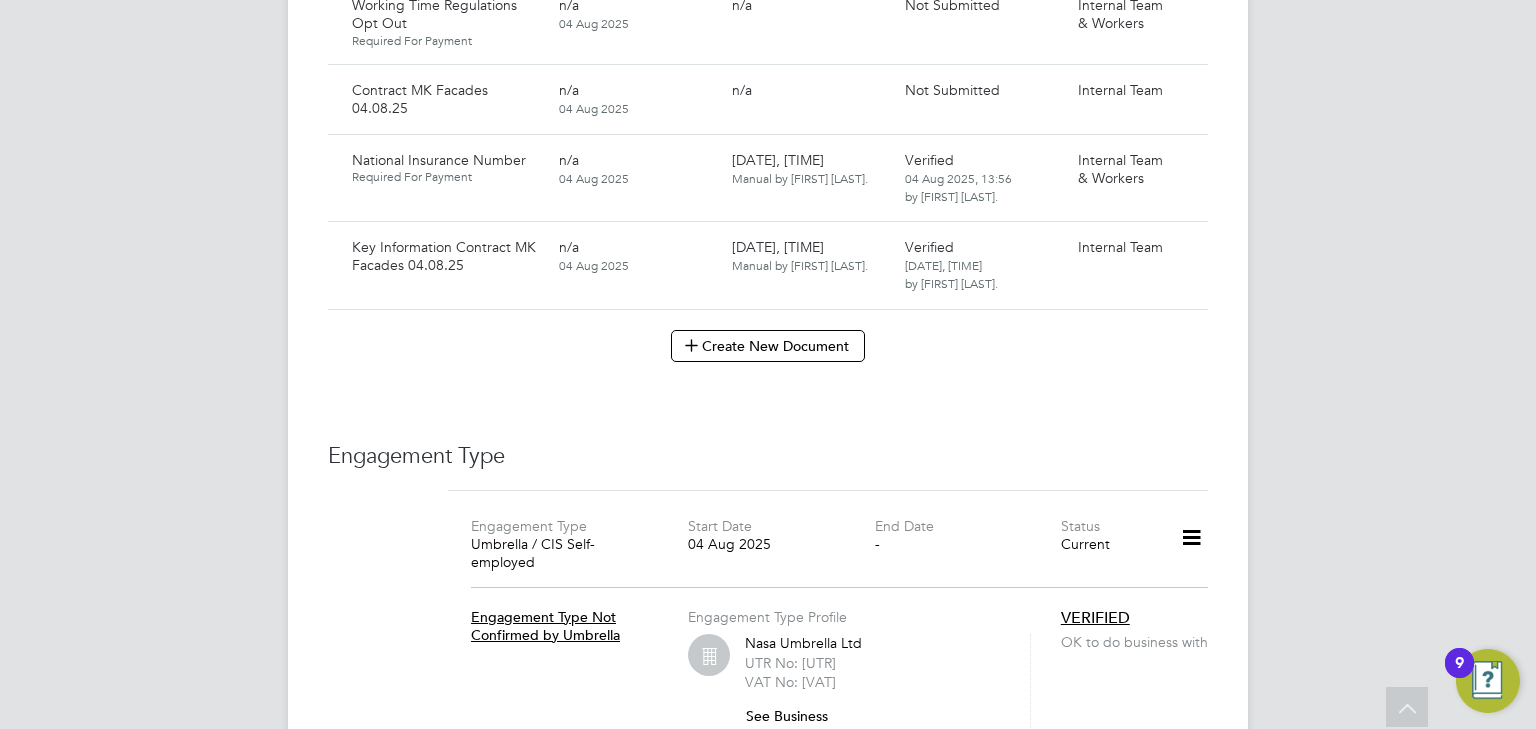 scroll, scrollTop: 1920, scrollLeft: 0, axis: vertical 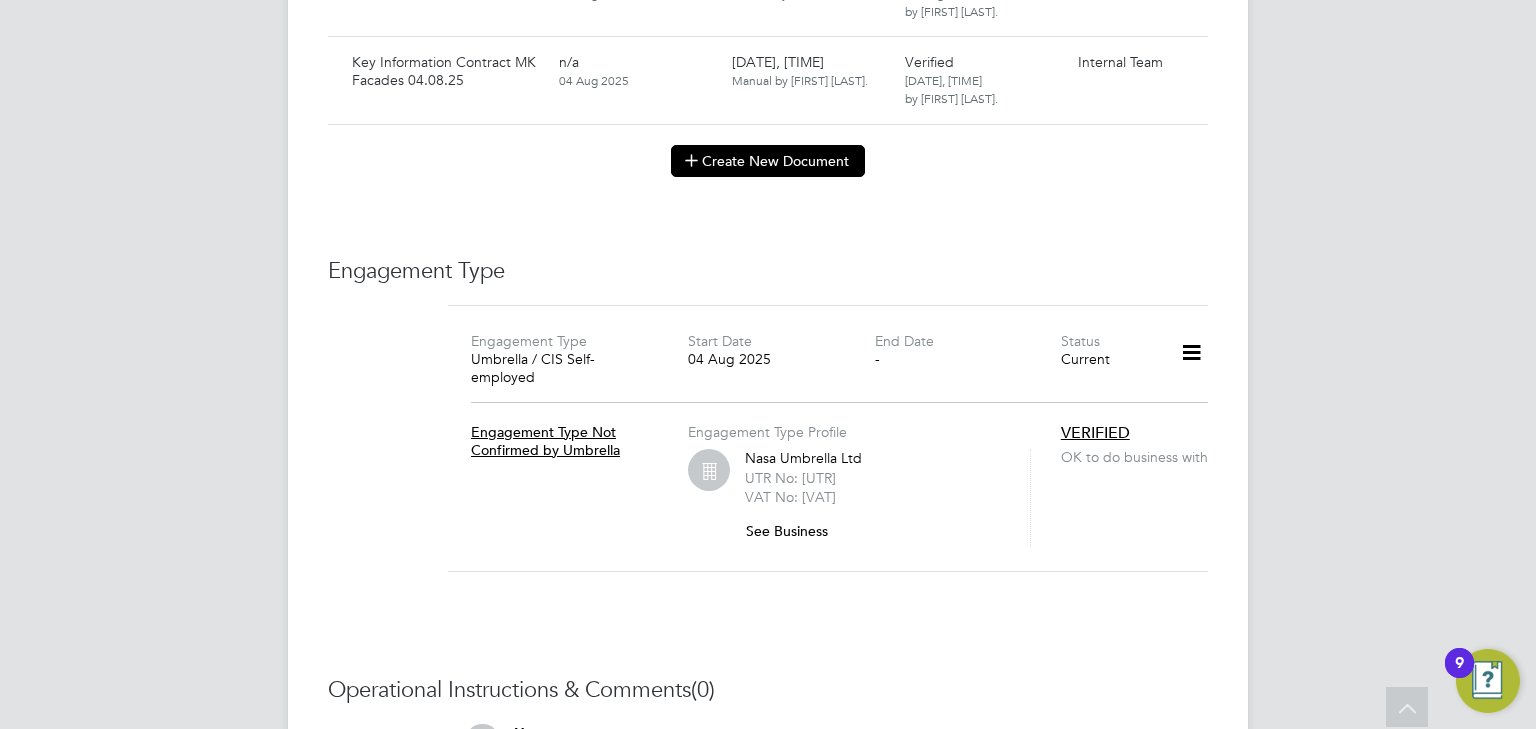 click on "Create New Document" 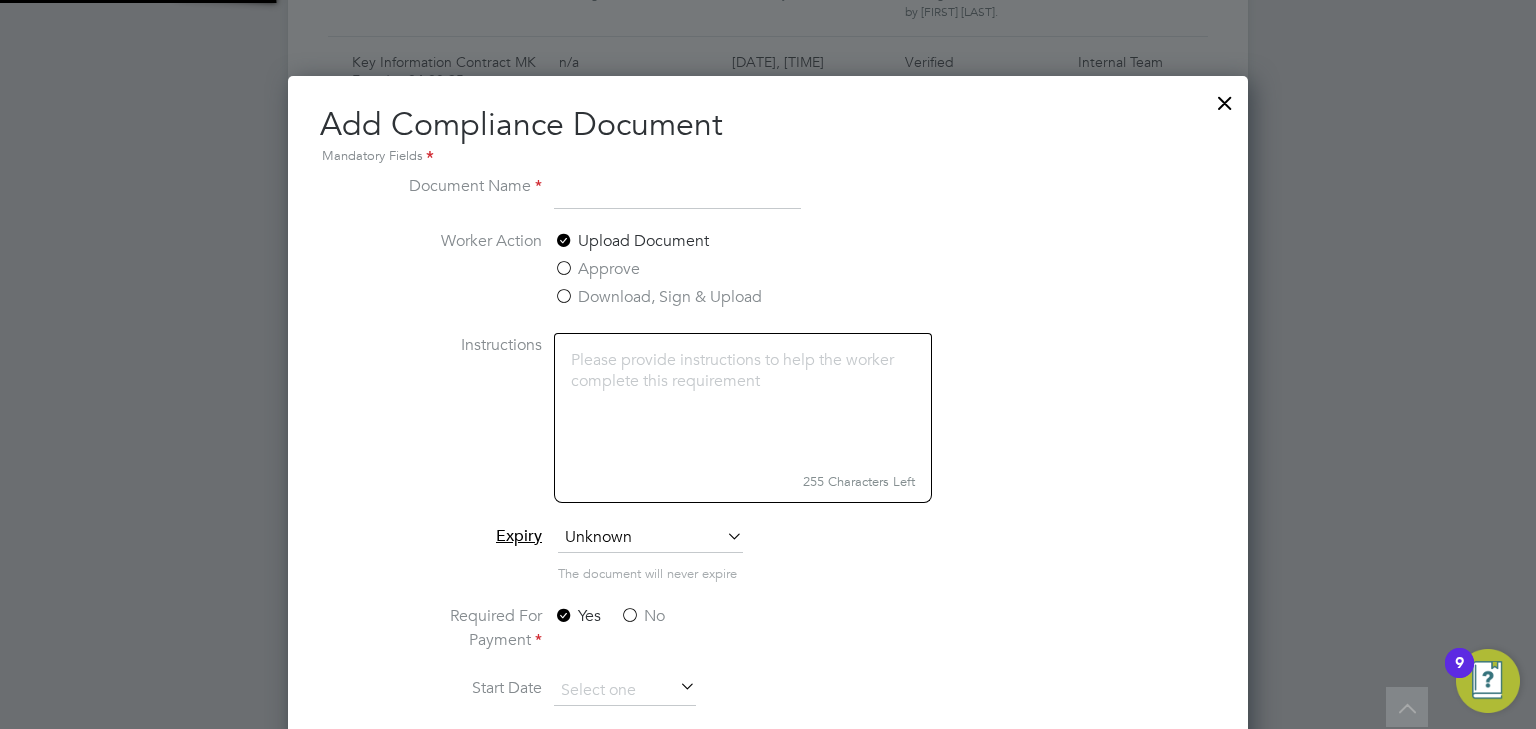 scroll, scrollTop: 9, scrollLeft: 10, axis: both 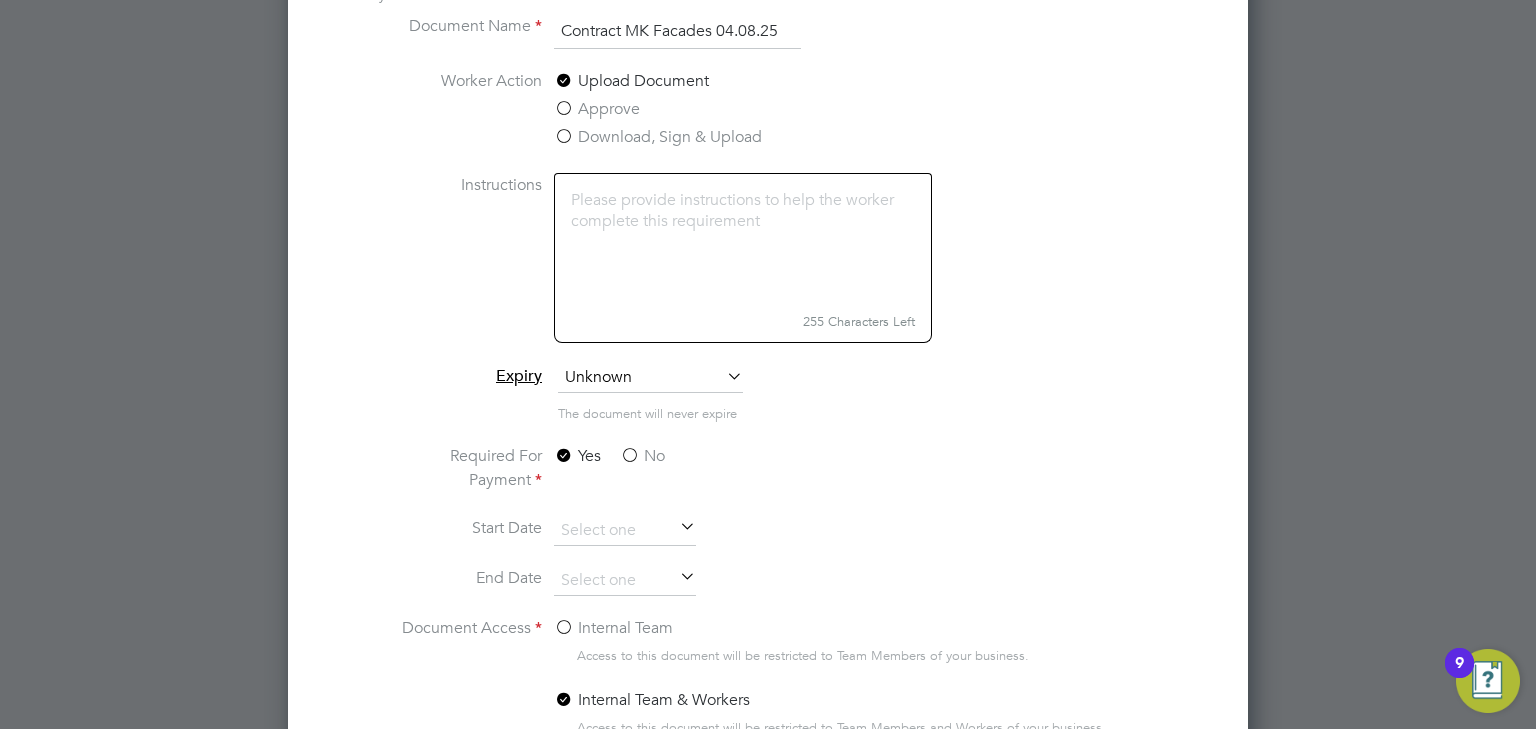 type on "Contract MK Facades 04.08.25" 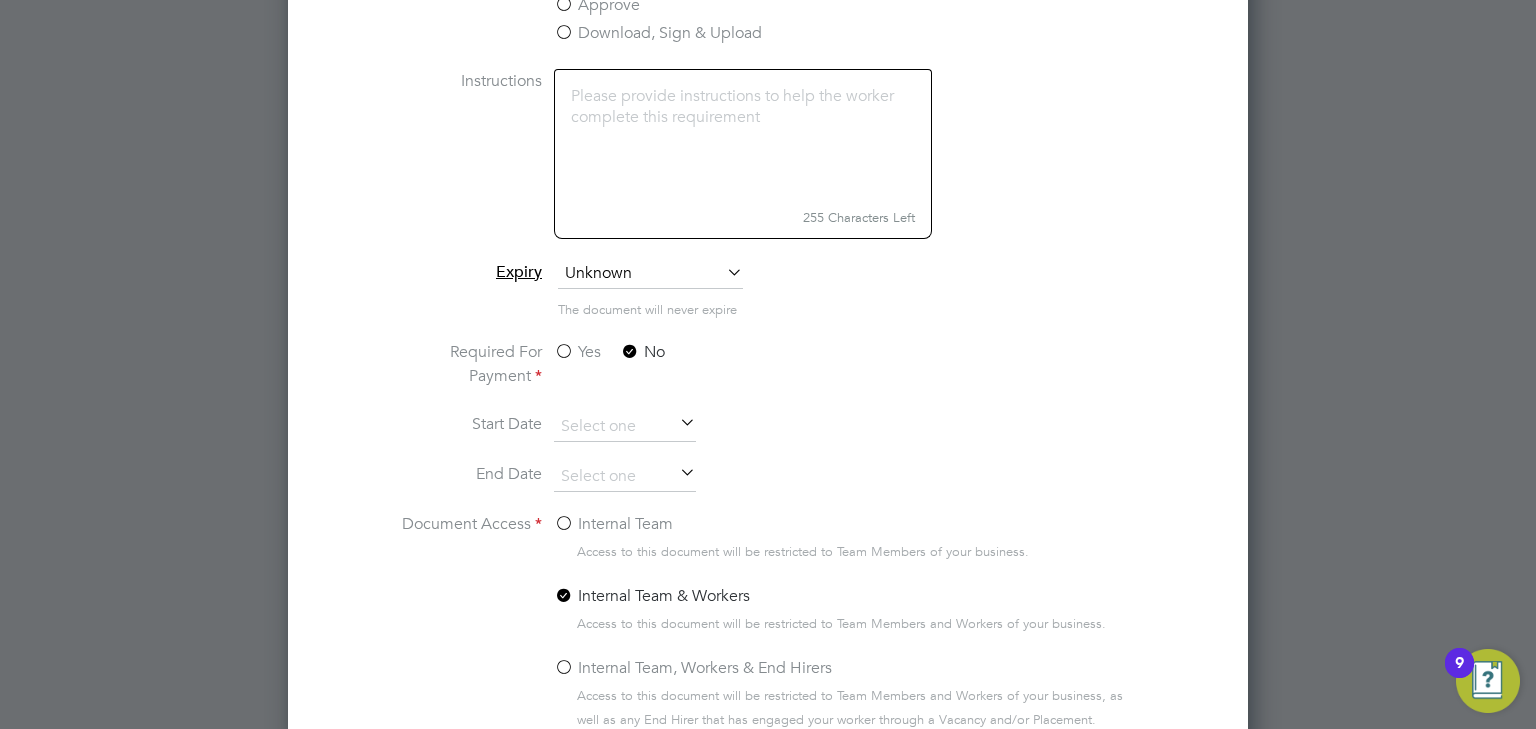 scroll, scrollTop: 2312, scrollLeft: 0, axis: vertical 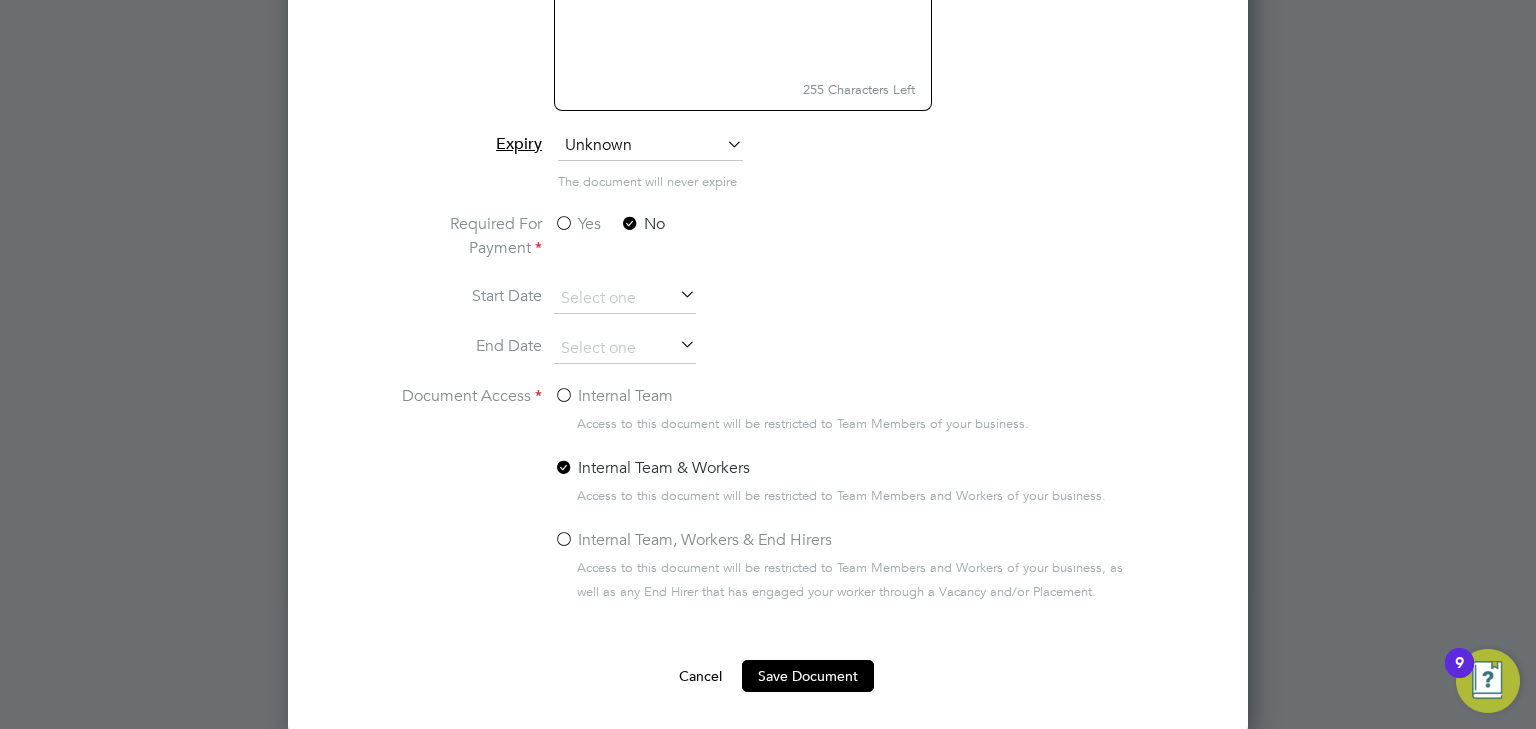 click on "Internal Team" 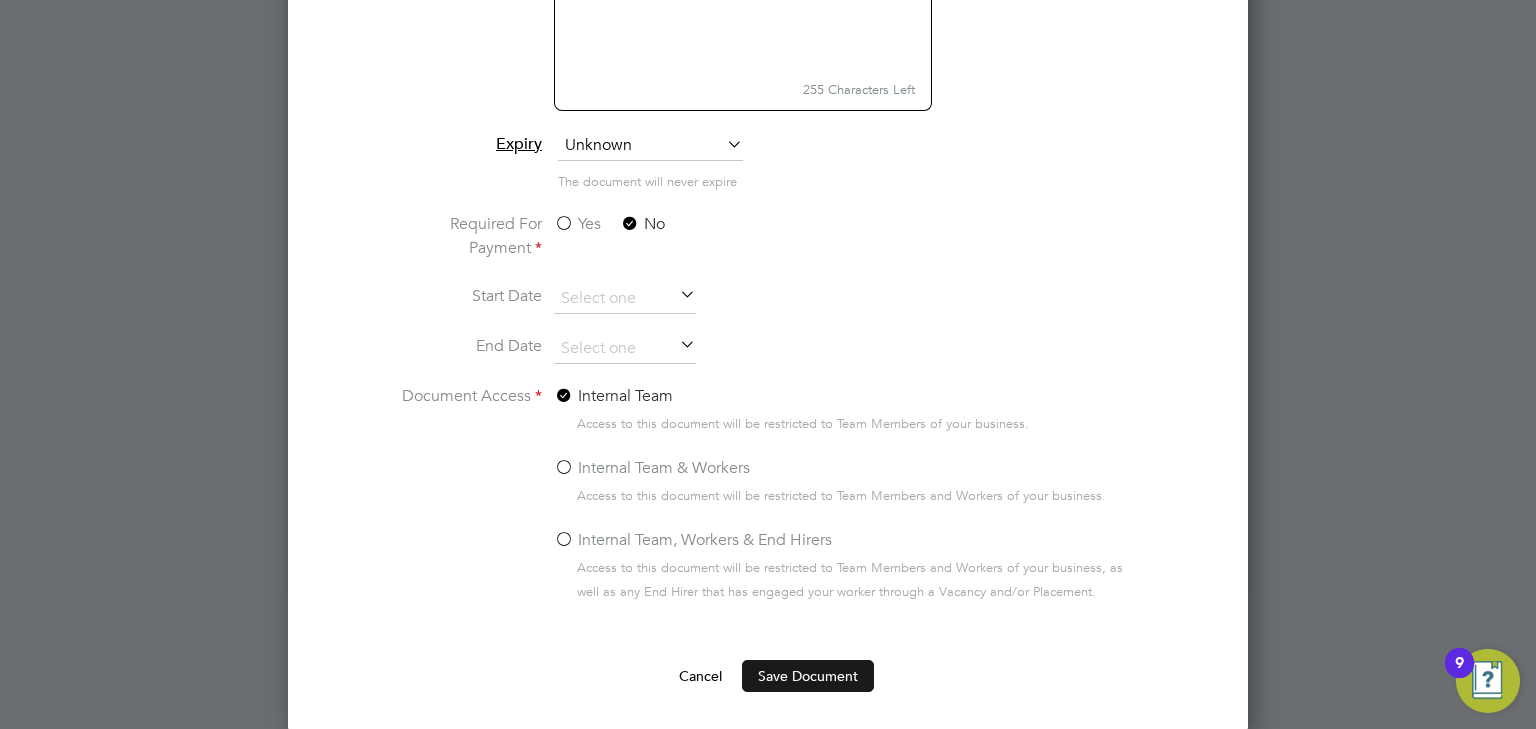 click on "Save Document" at bounding box center (808, 676) 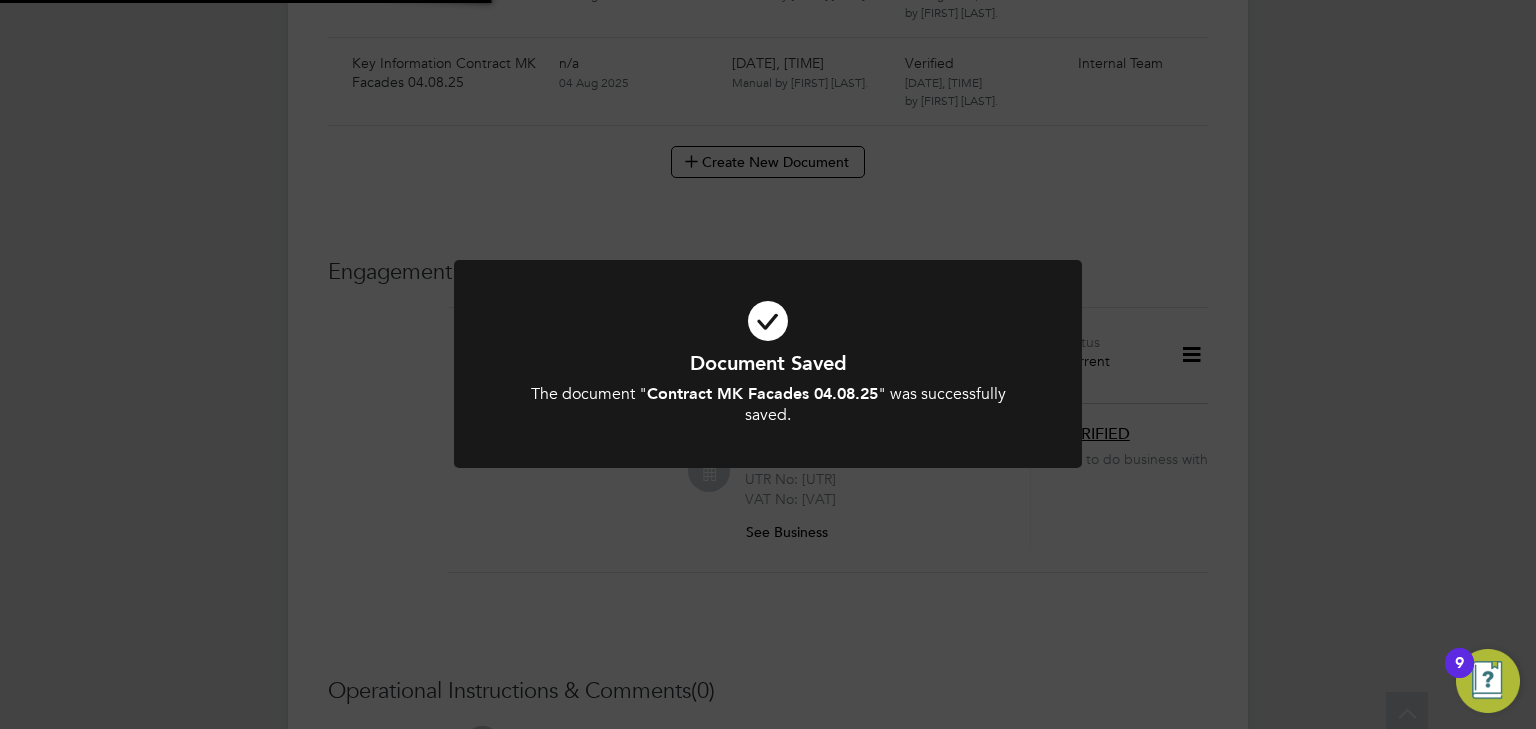 scroll, scrollTop: 1920, scrollLeft: 0, axis: vertical 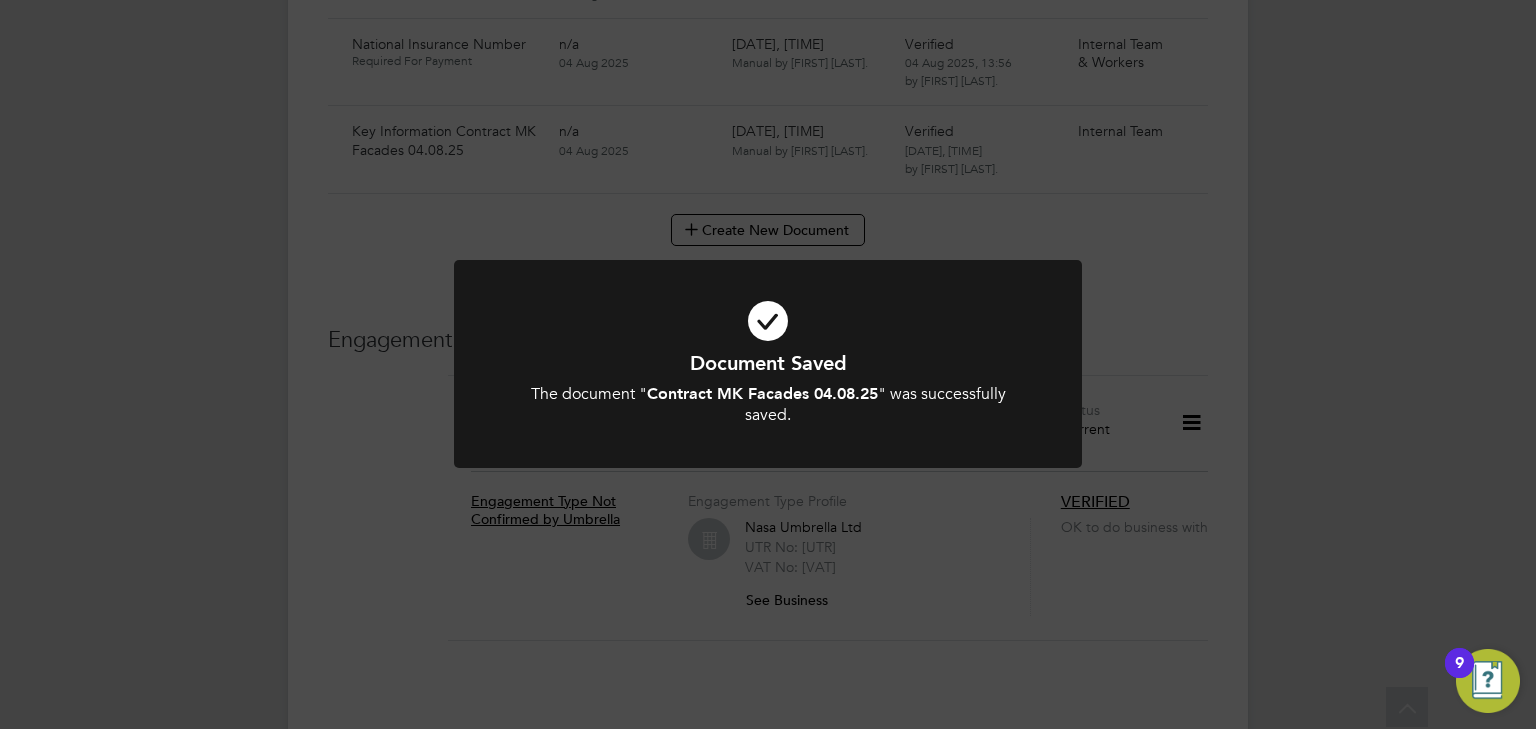 click on "Document Saved The document " Contract MK Facades 04.08.25 " was successfully saved. Cancel Okay" 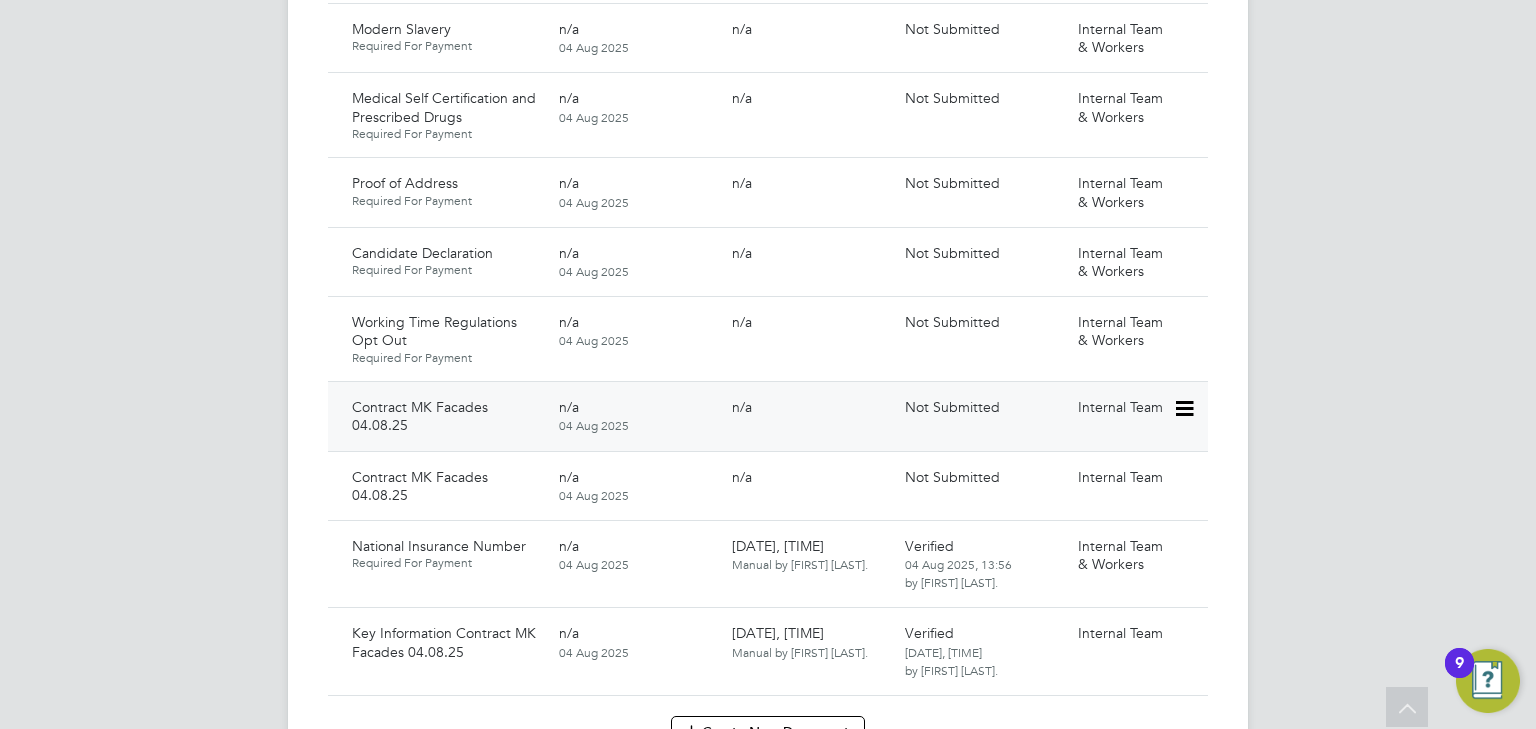 scroll, scrollTop: 1200, scrollLeft: 0, axis: vertical 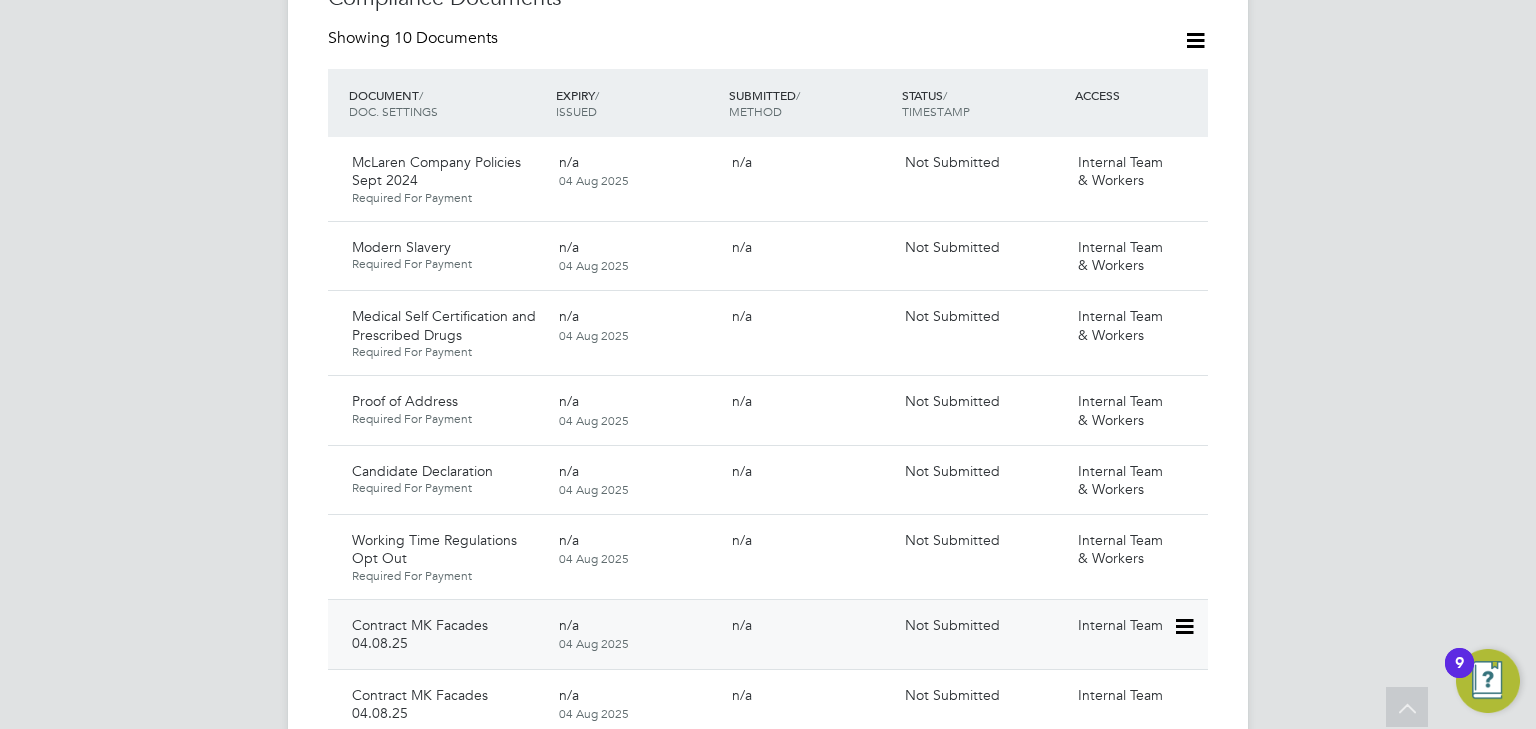 click 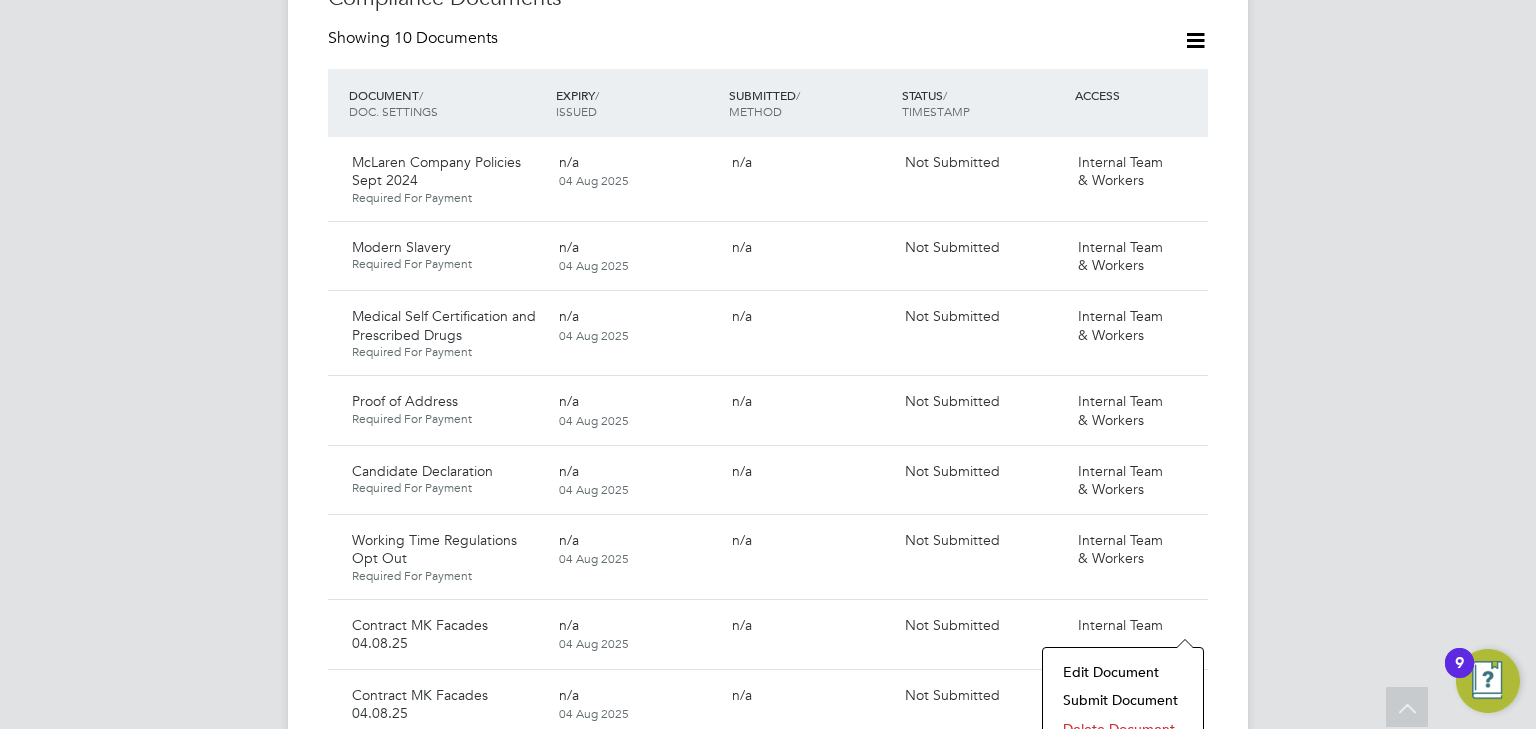 click on "Submit Document" 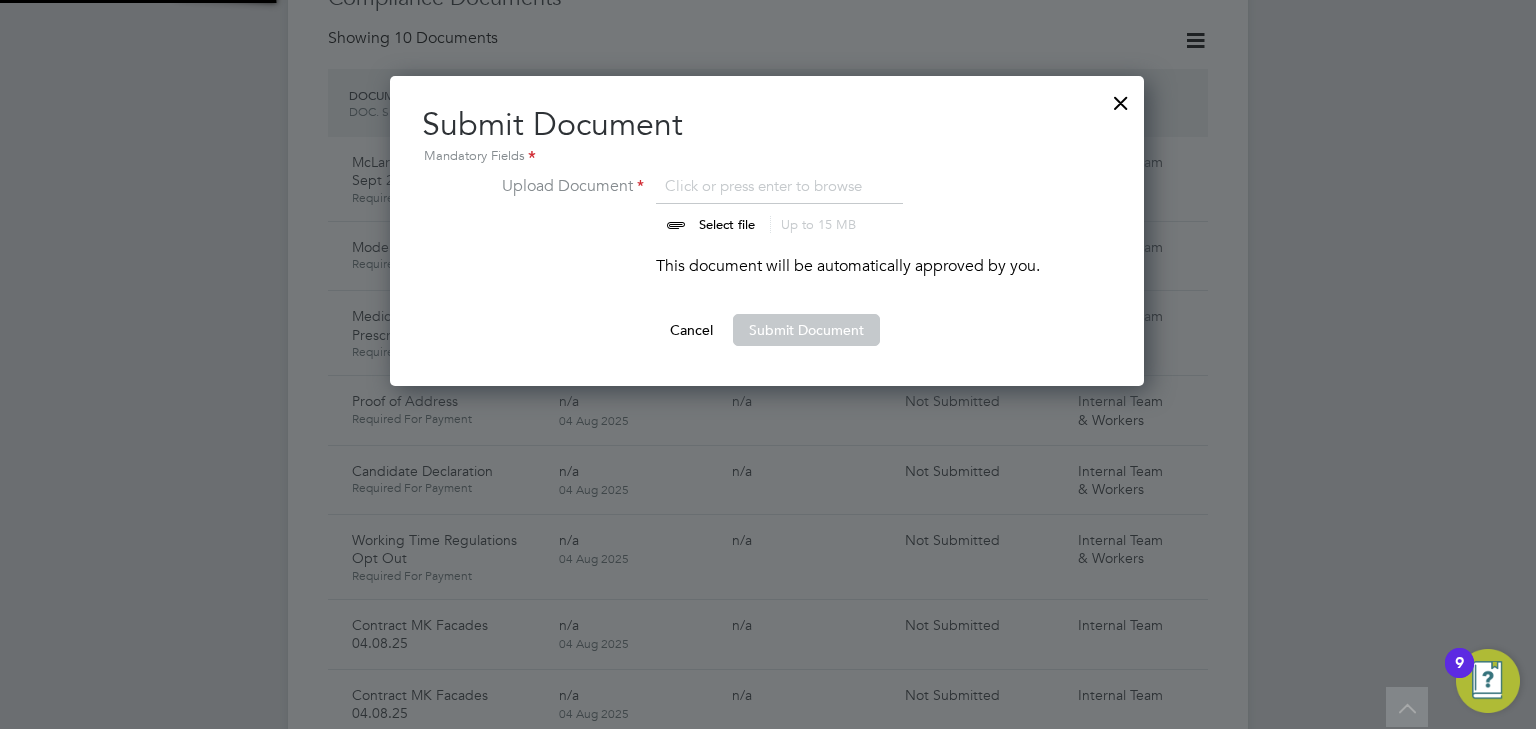 scroll, scrollTop: 9, scrollLeft: 10, axis: both 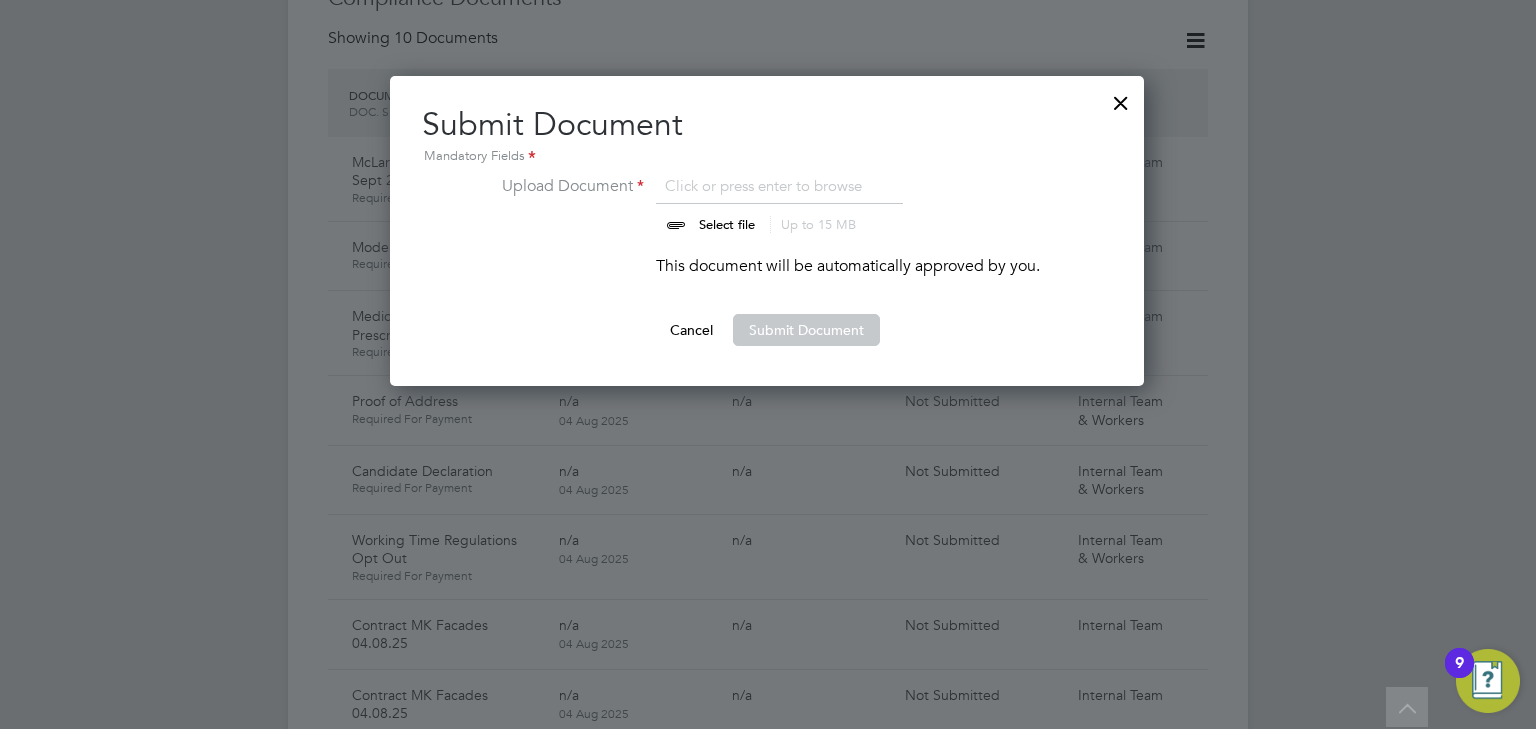 click at bounding box center (746, 204) 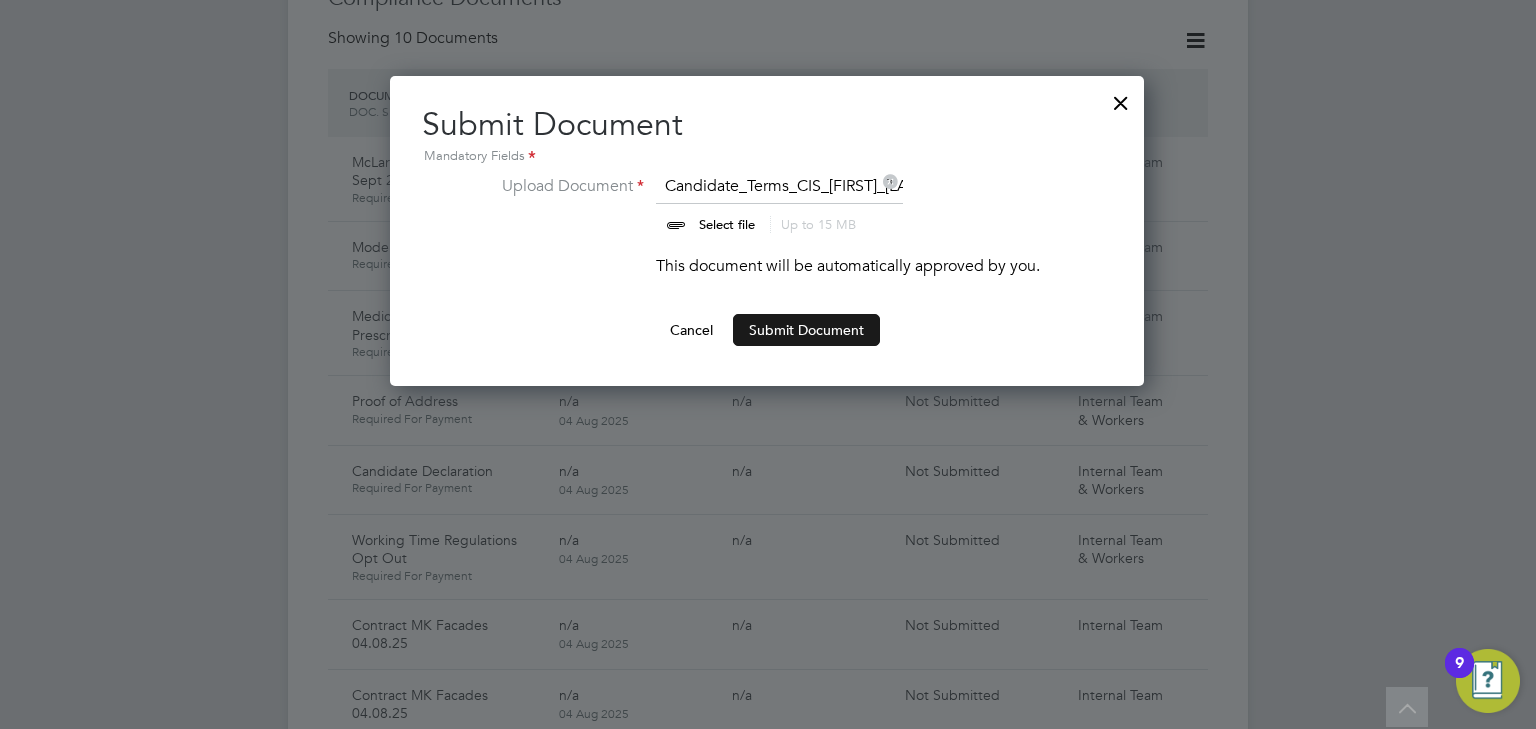 click on "Submit Document" at bounding box center (806, 330) 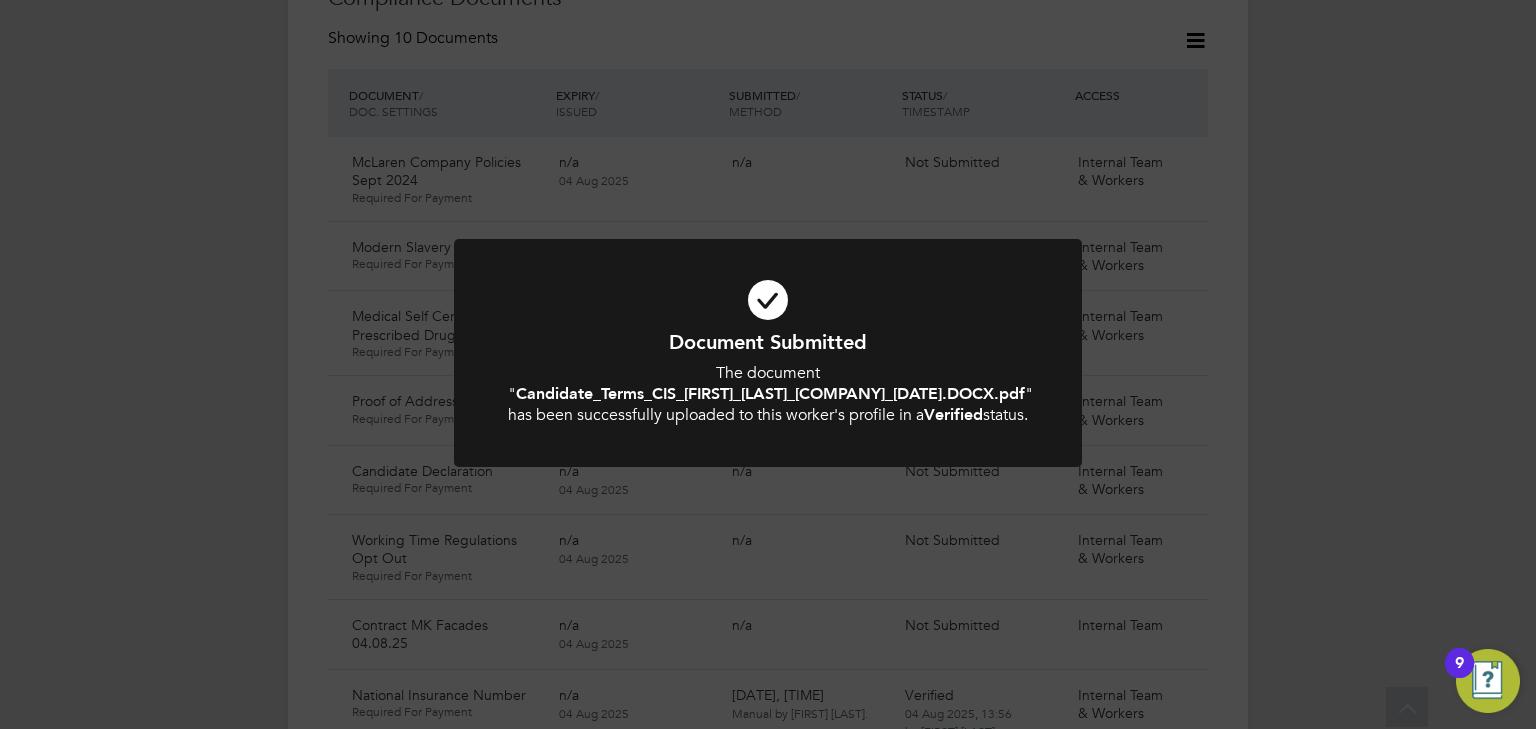 click on "Document Submitted The document " Candidate_Terms_CIS_Josep_Hassan_Hamed_MK_Facades_04.08.25.DOCX.pdf " has been successfully uploaded to this worker's profile in a  Verified  status. Cancel Okay" 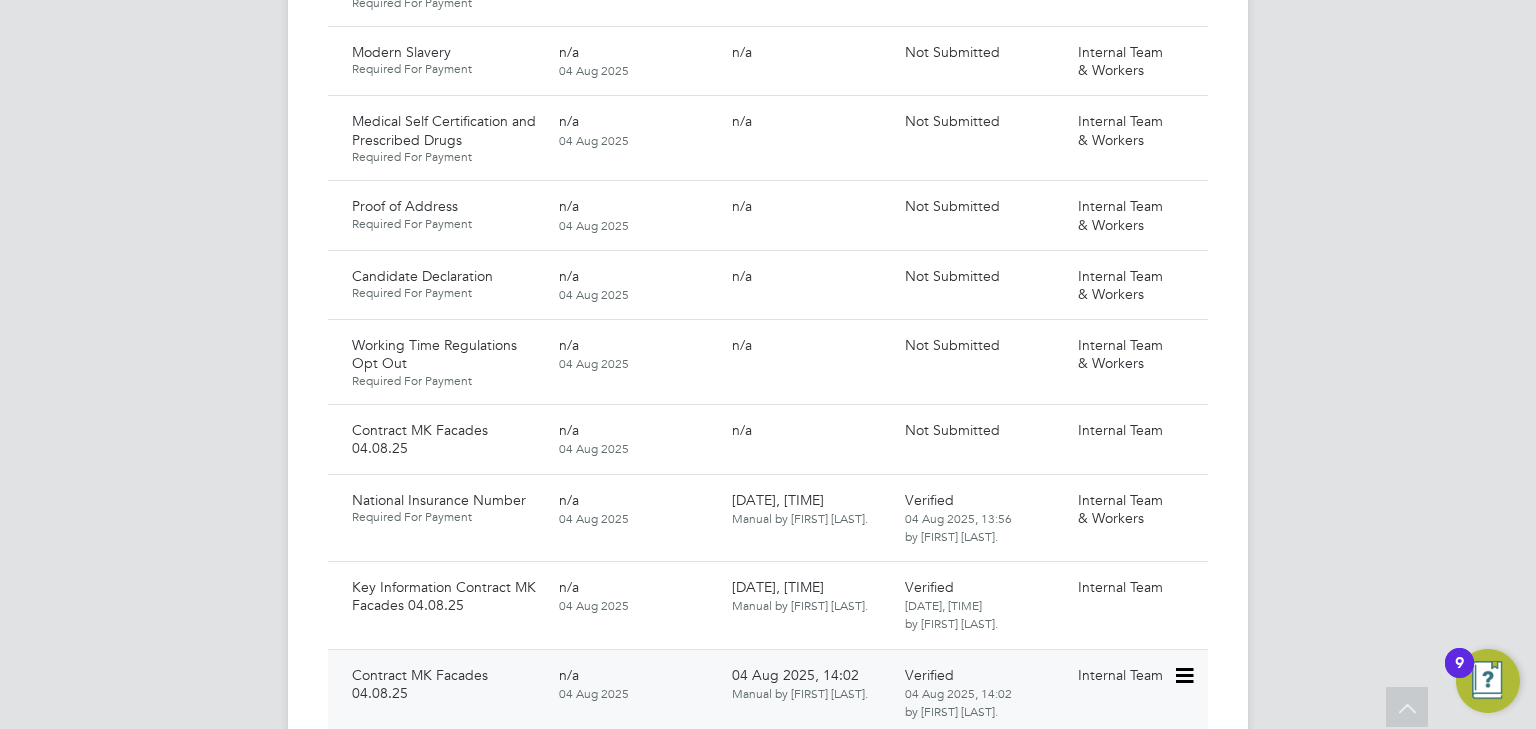 scroll, scrollTop: 1600, scrollLeft: 0, axis: vertical 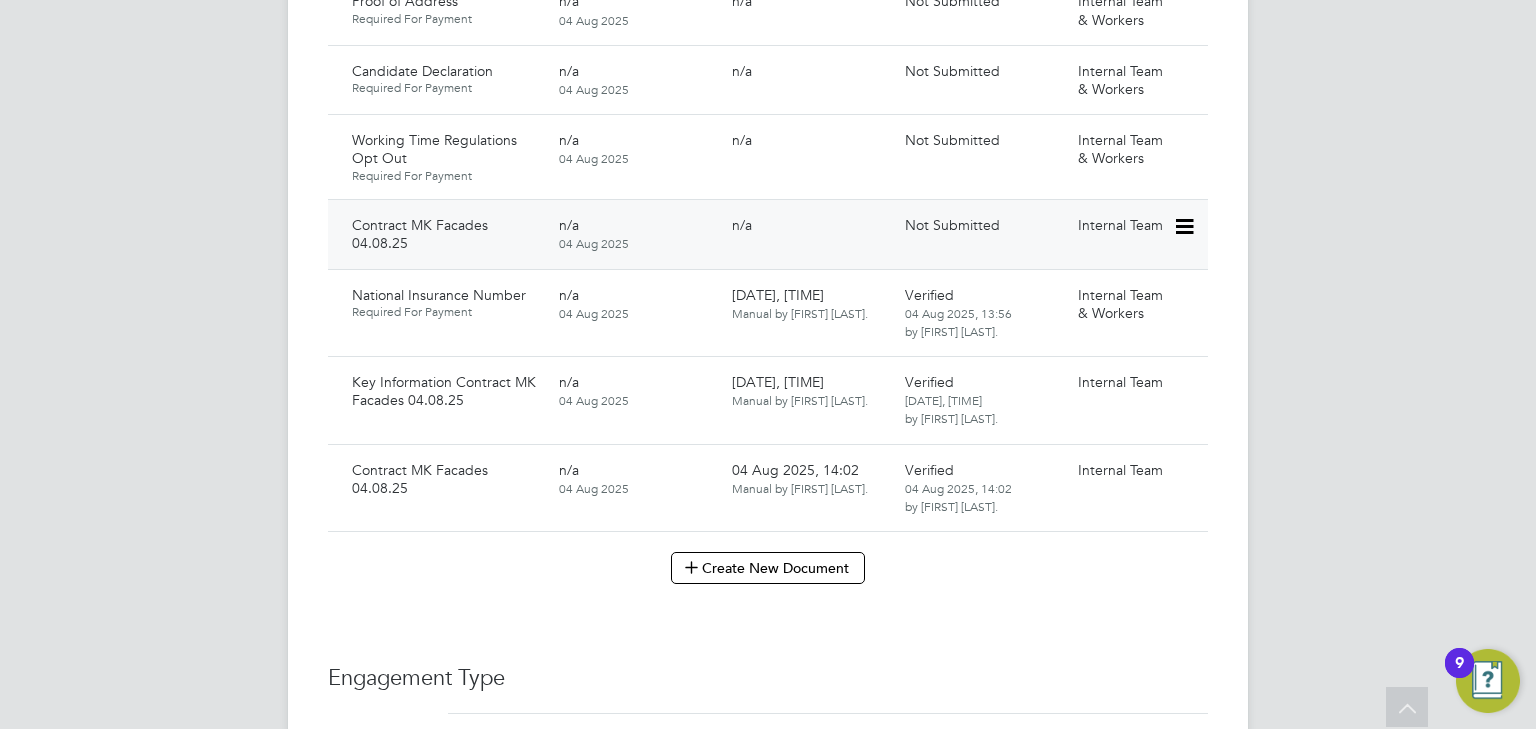 click 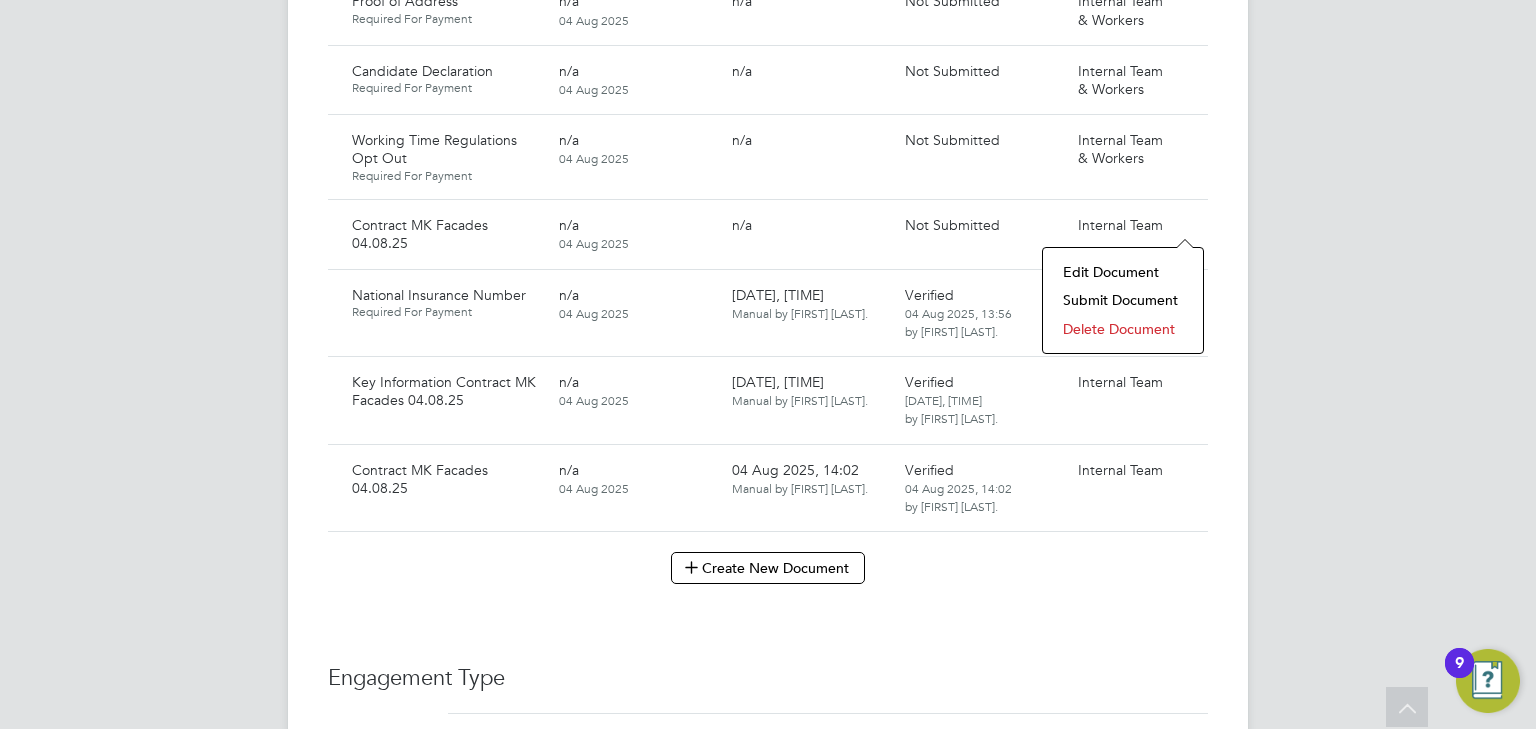 click on "Delete Document" 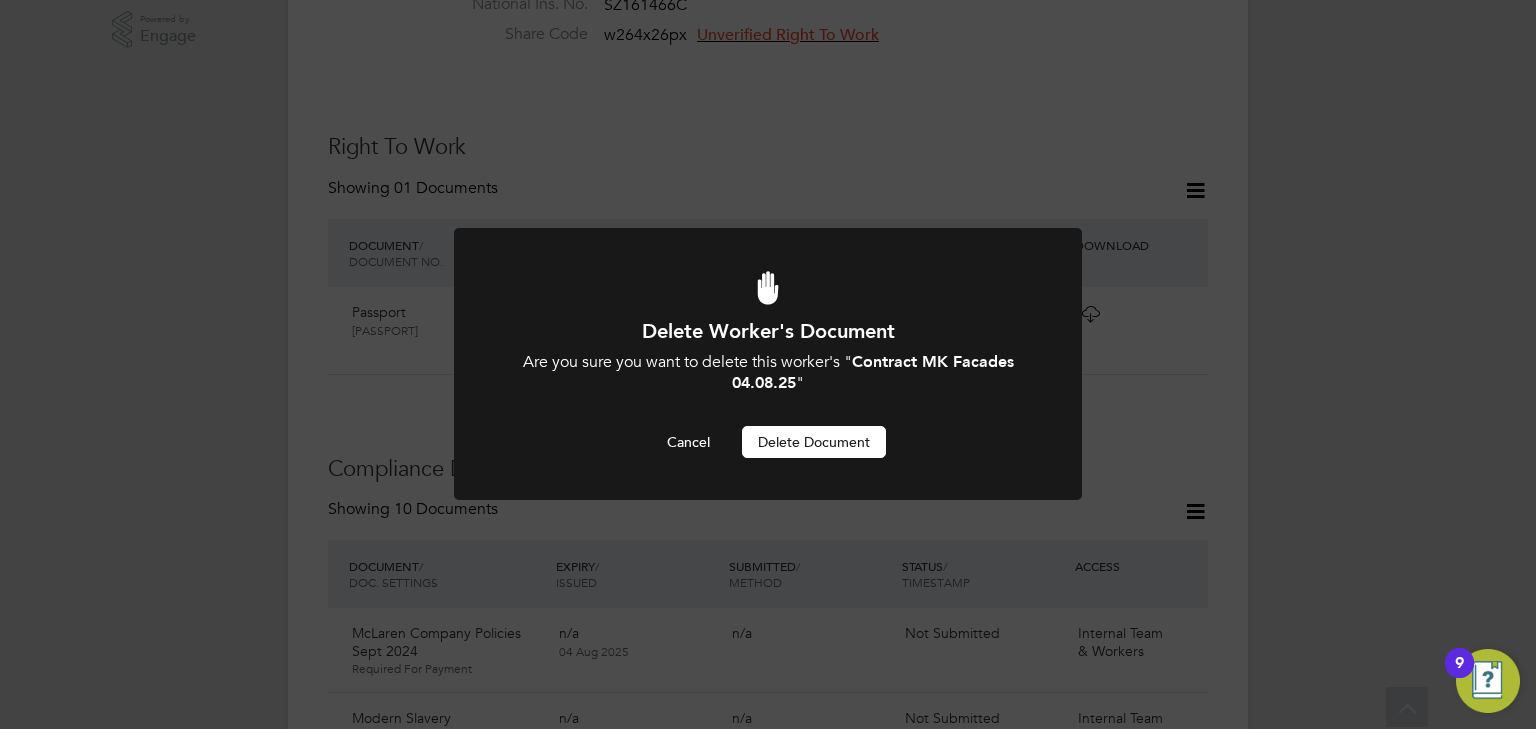 scroll, scrollTop: 0, scrollLeft: 0, axis: both 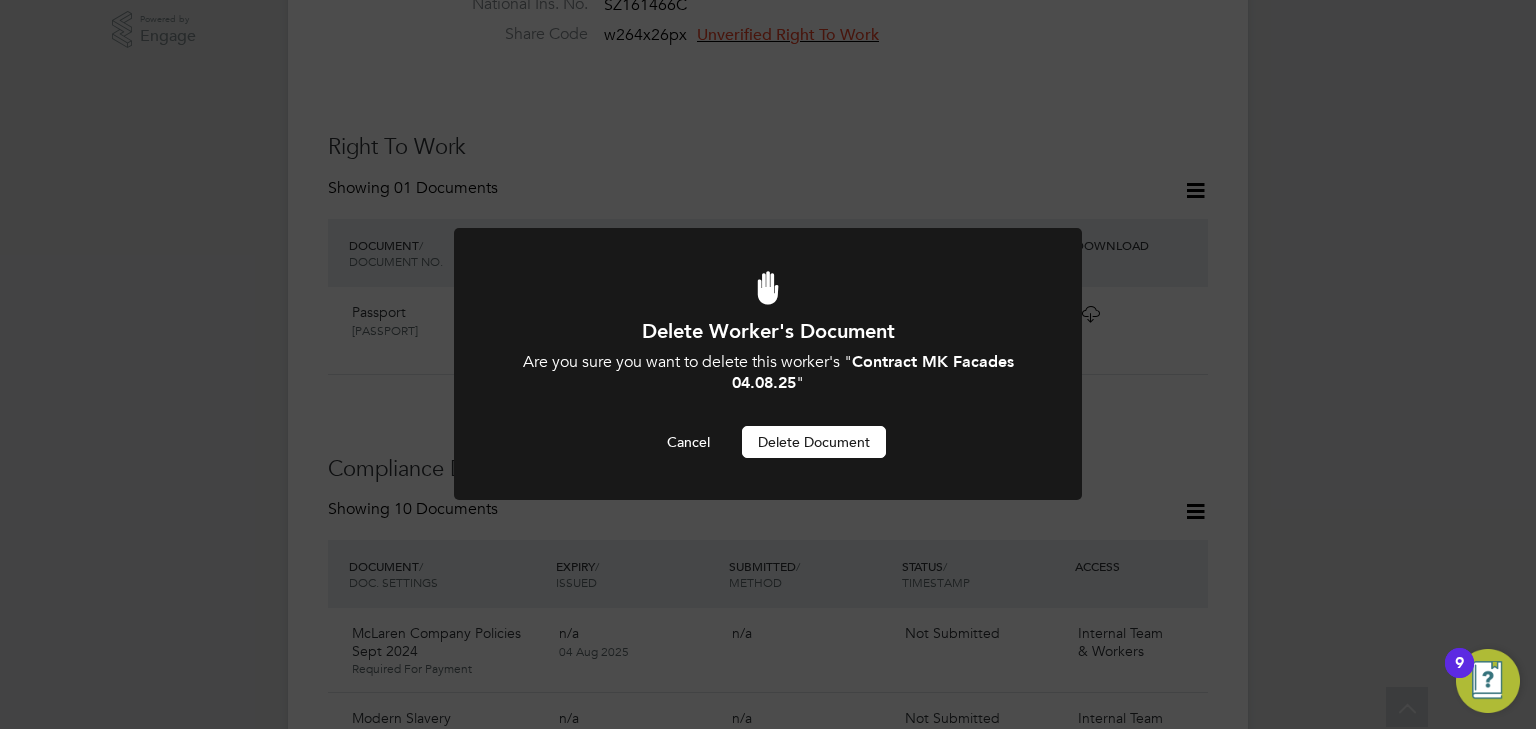 click on "Delete Document" at bounding box center [814, 442] 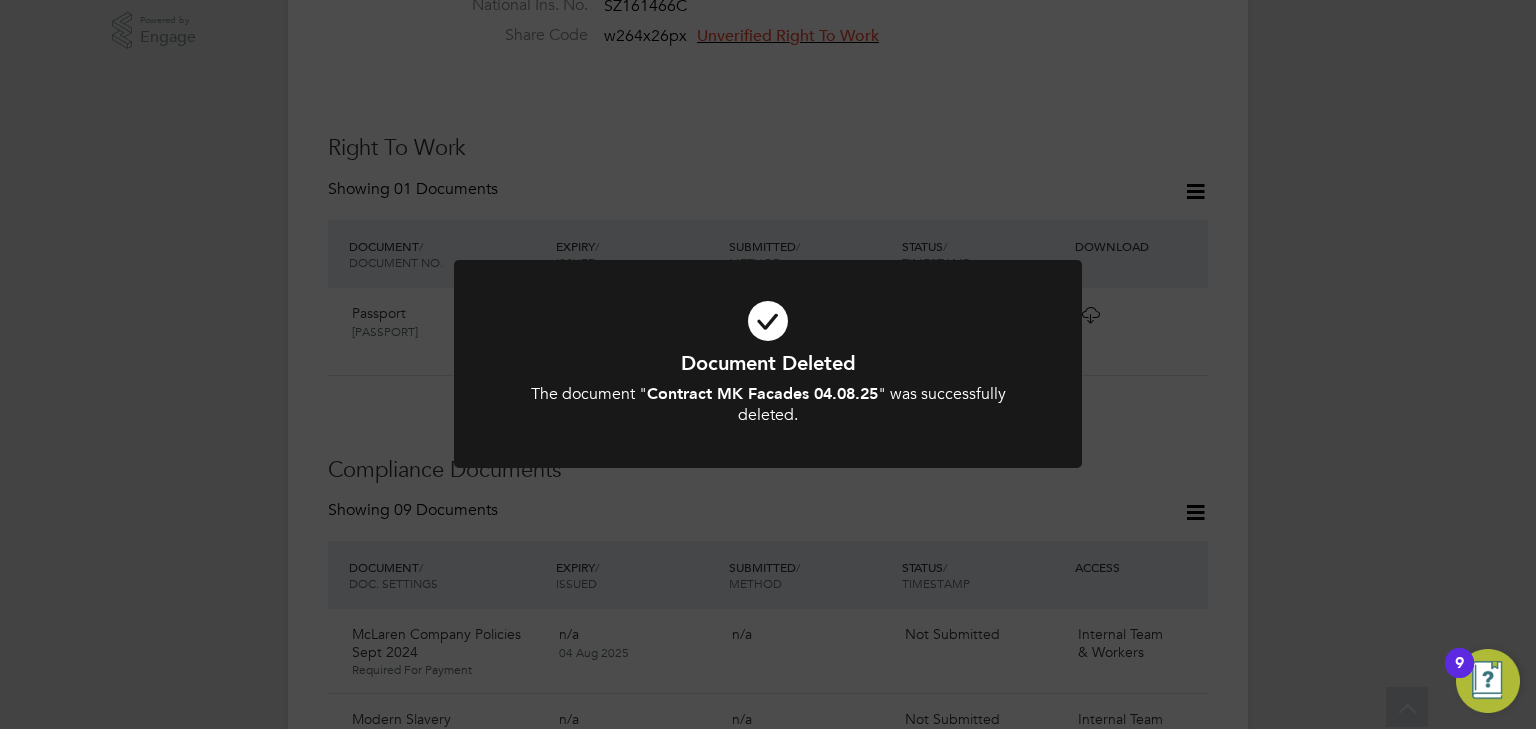 click on "Document Deleted The document " Contract MK Facades 04.08.25 " was successfully deleted. Cancel Okay" 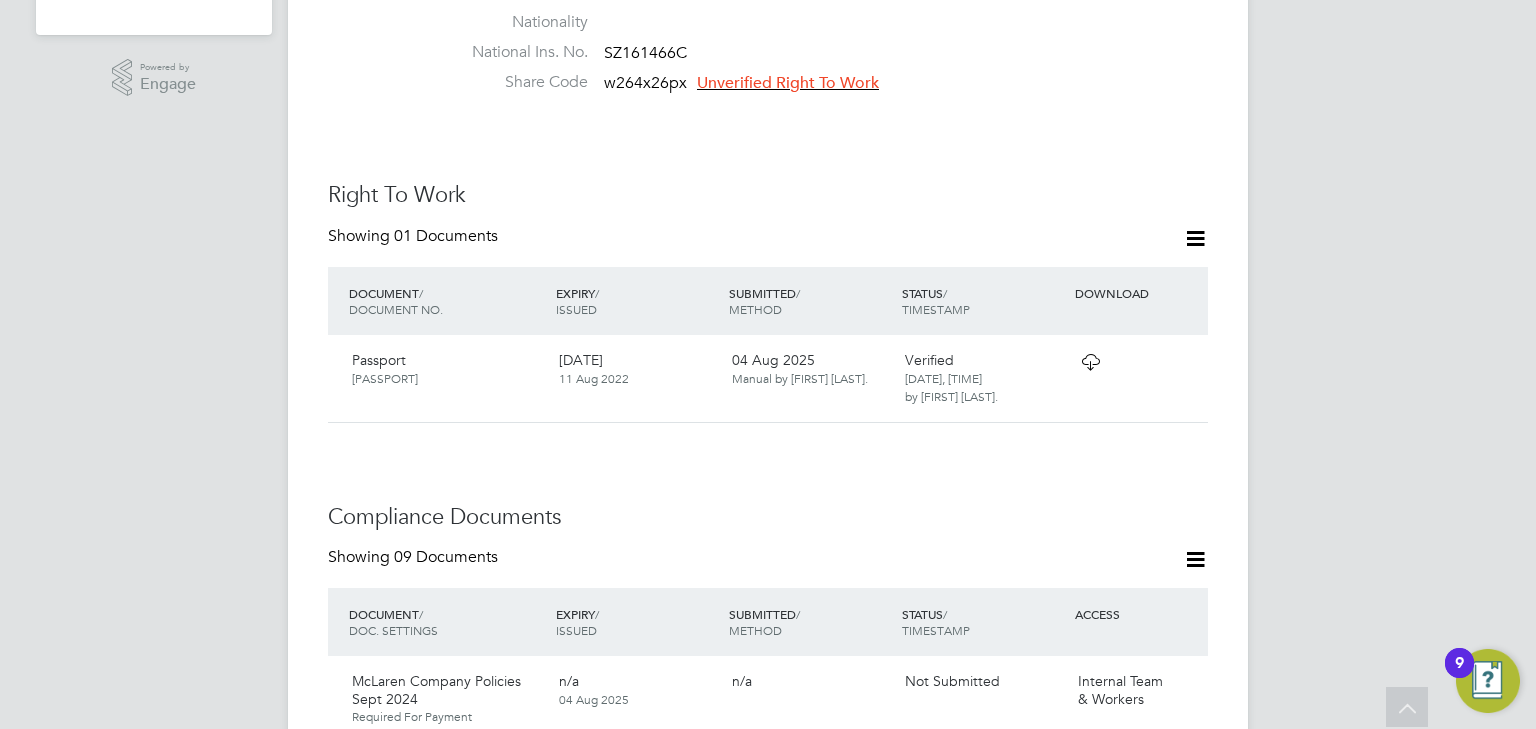 scroll, scrollTop: 488, scrollLeft: 0, axis: vertical 